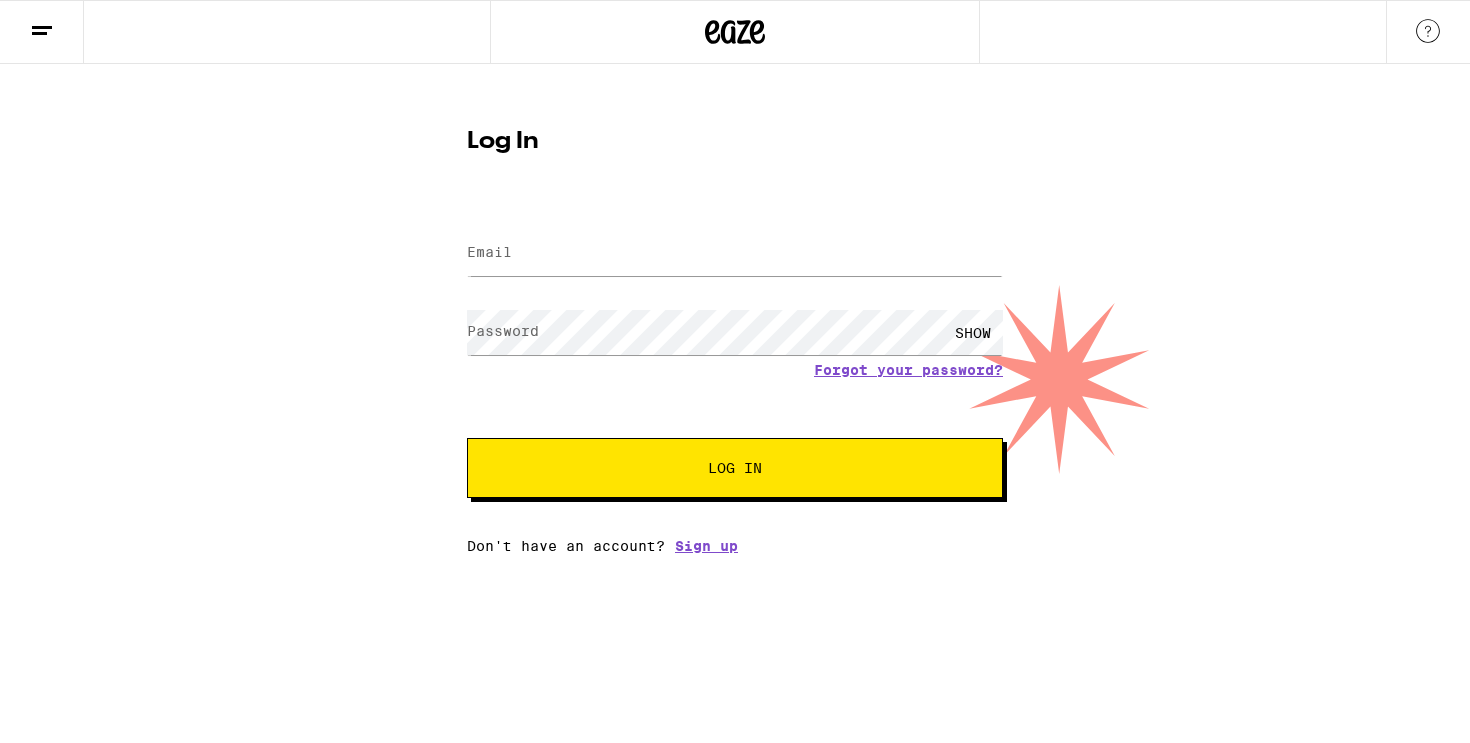 scroll, scrollTop: 0, scrollLeft: 0, axis: both 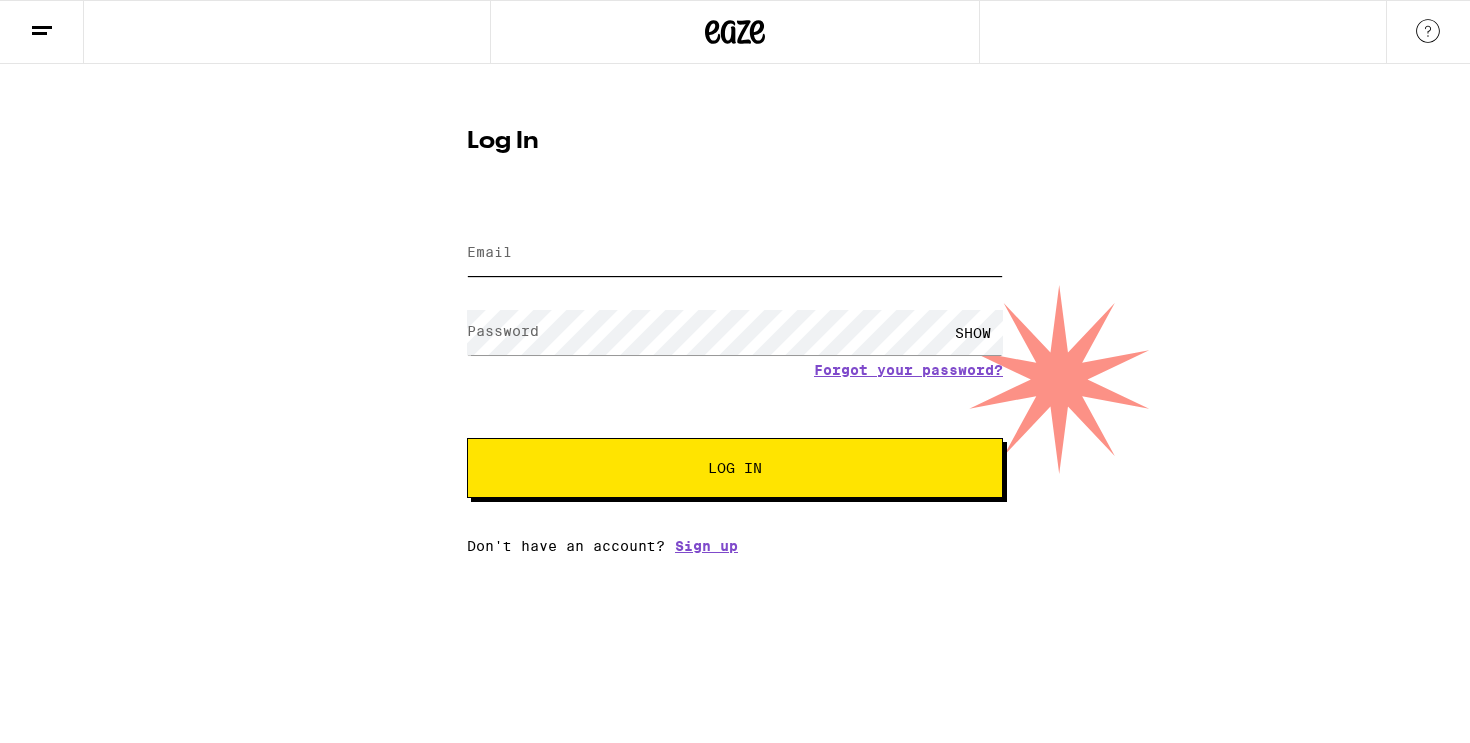type on "achavz97@berkeley.edu" 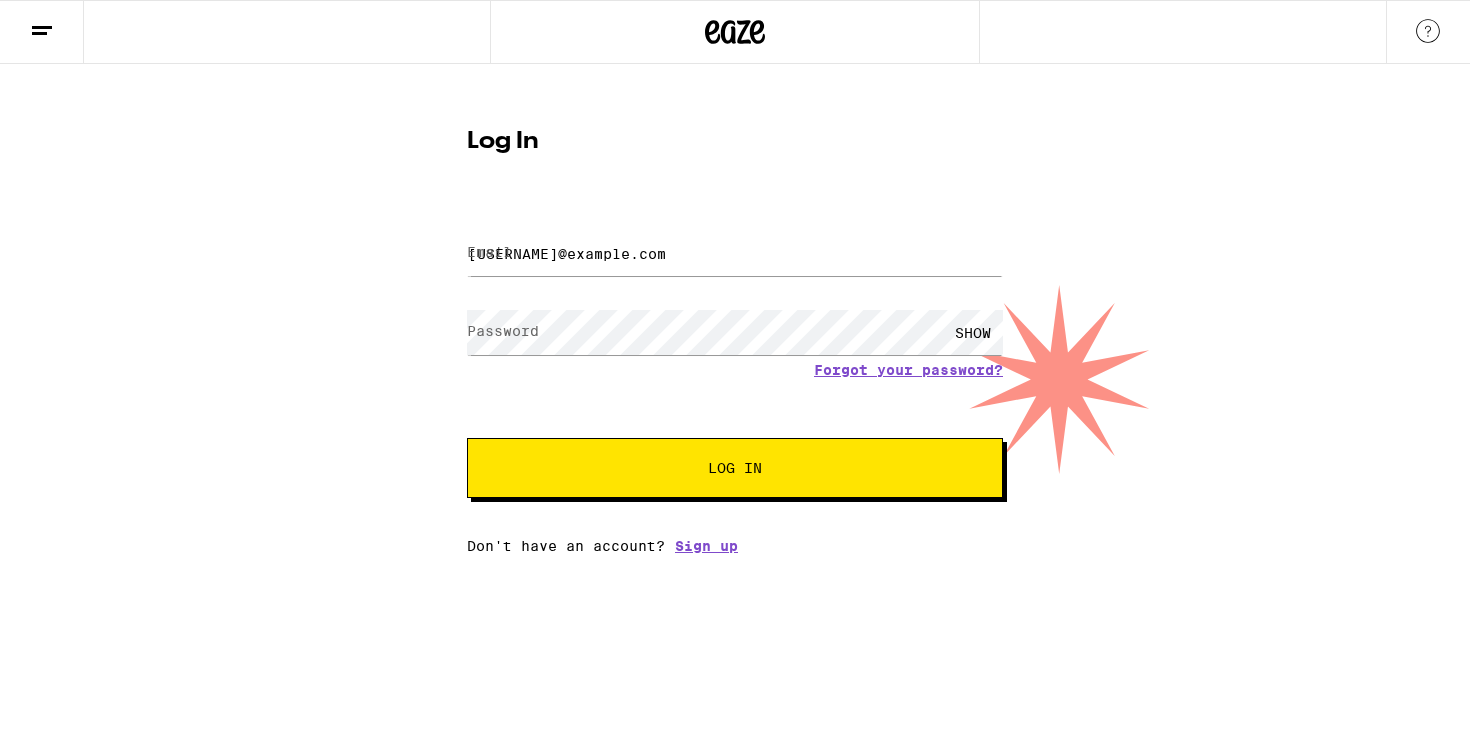 click on "Log In" at bounding box center (735, 468) 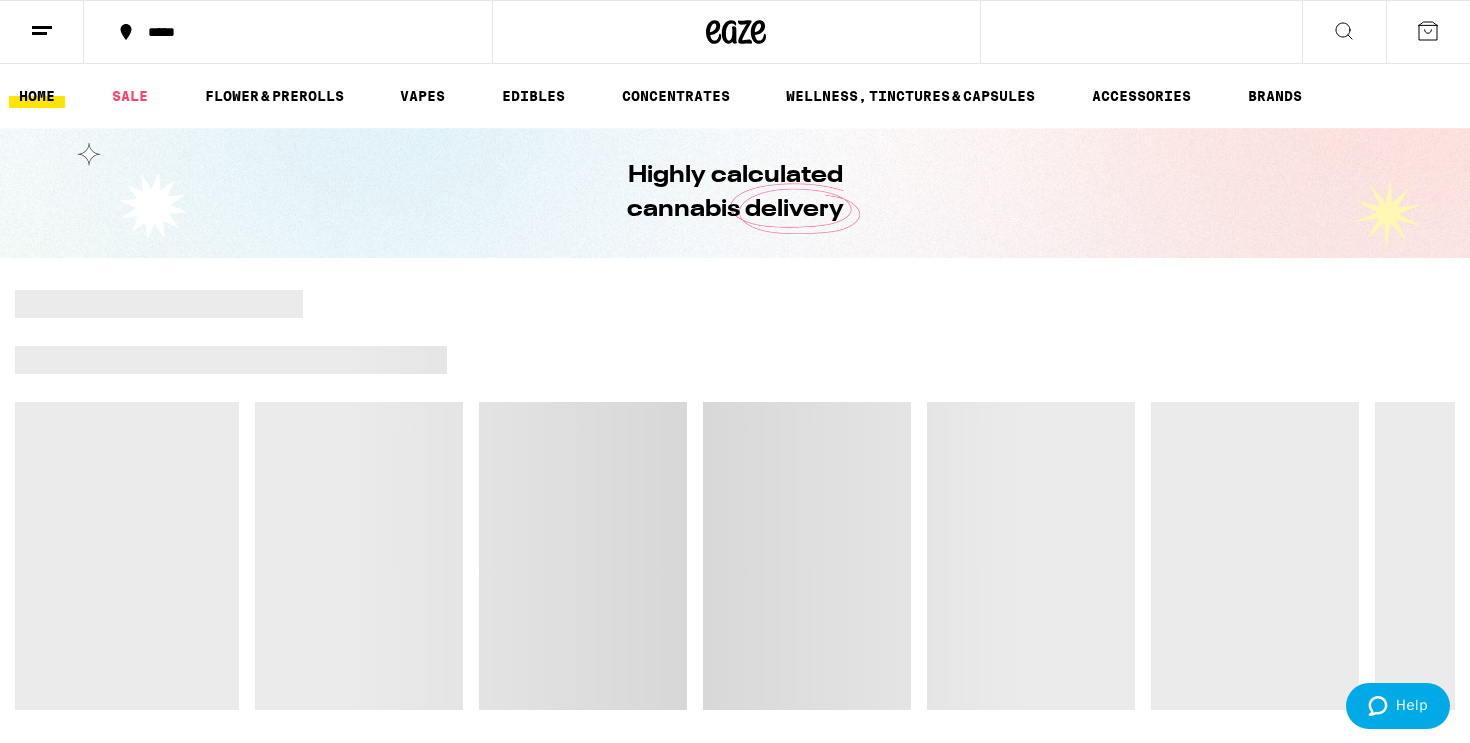 scroll, scrollTop: 0, scrollLeft: 0, axis: both 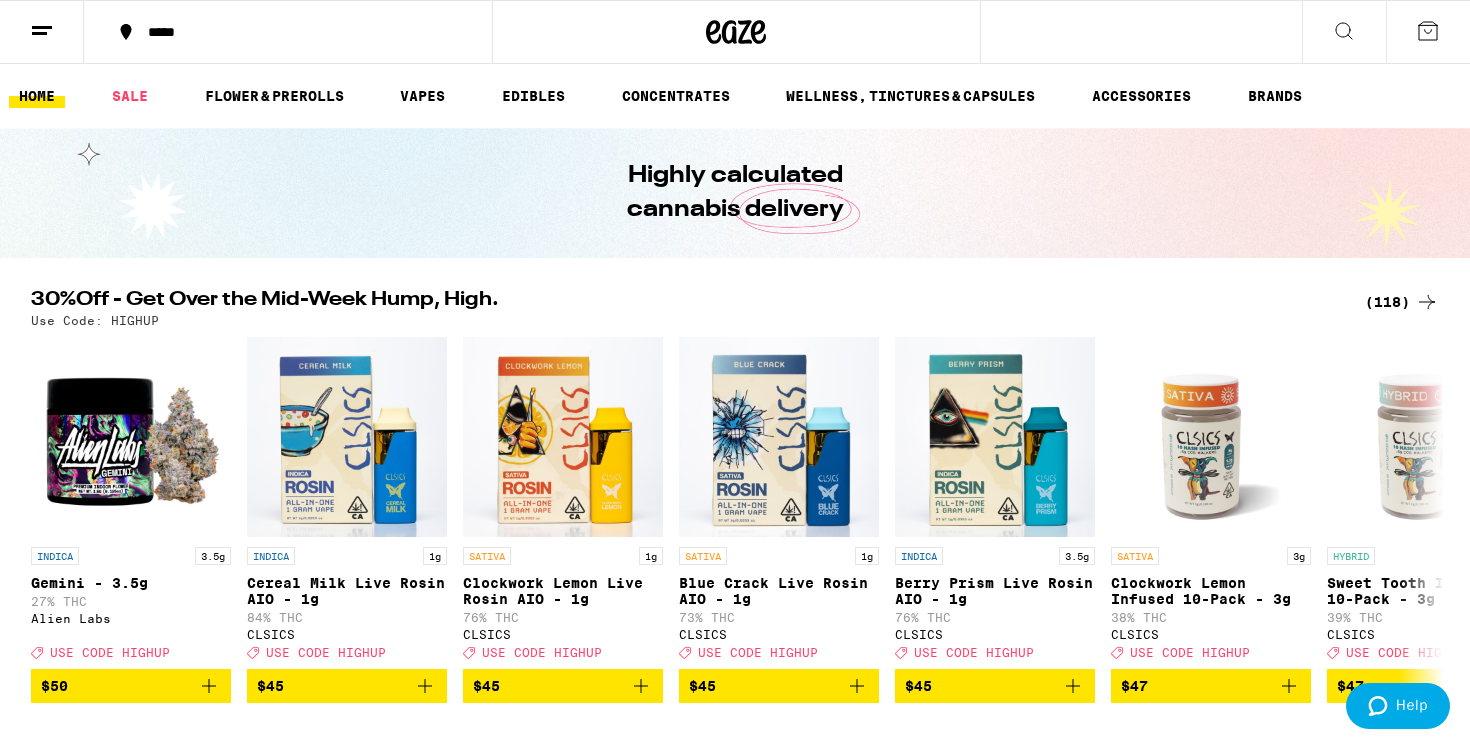 click on "*****" at bounding box center (288, 32) 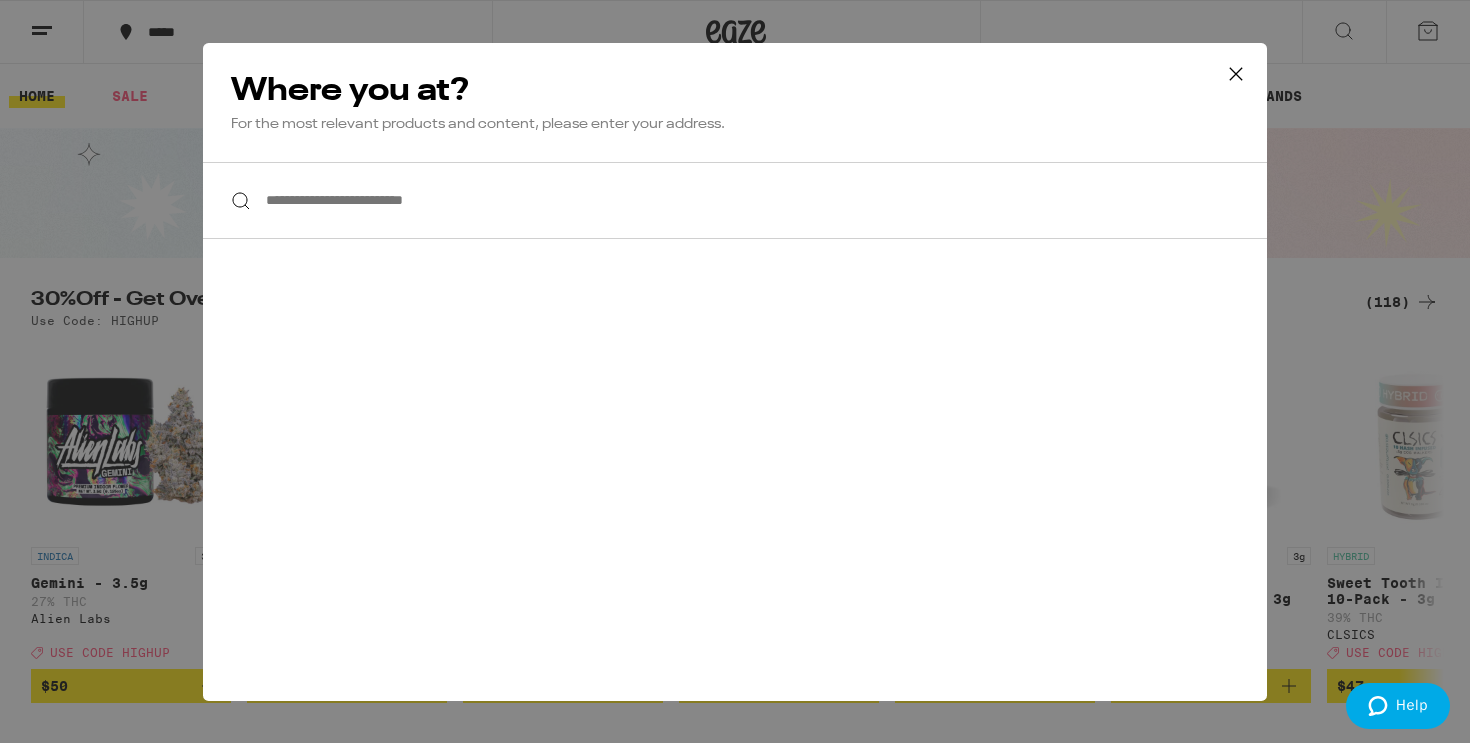 click on "**********" at bounding box center [735, 200] 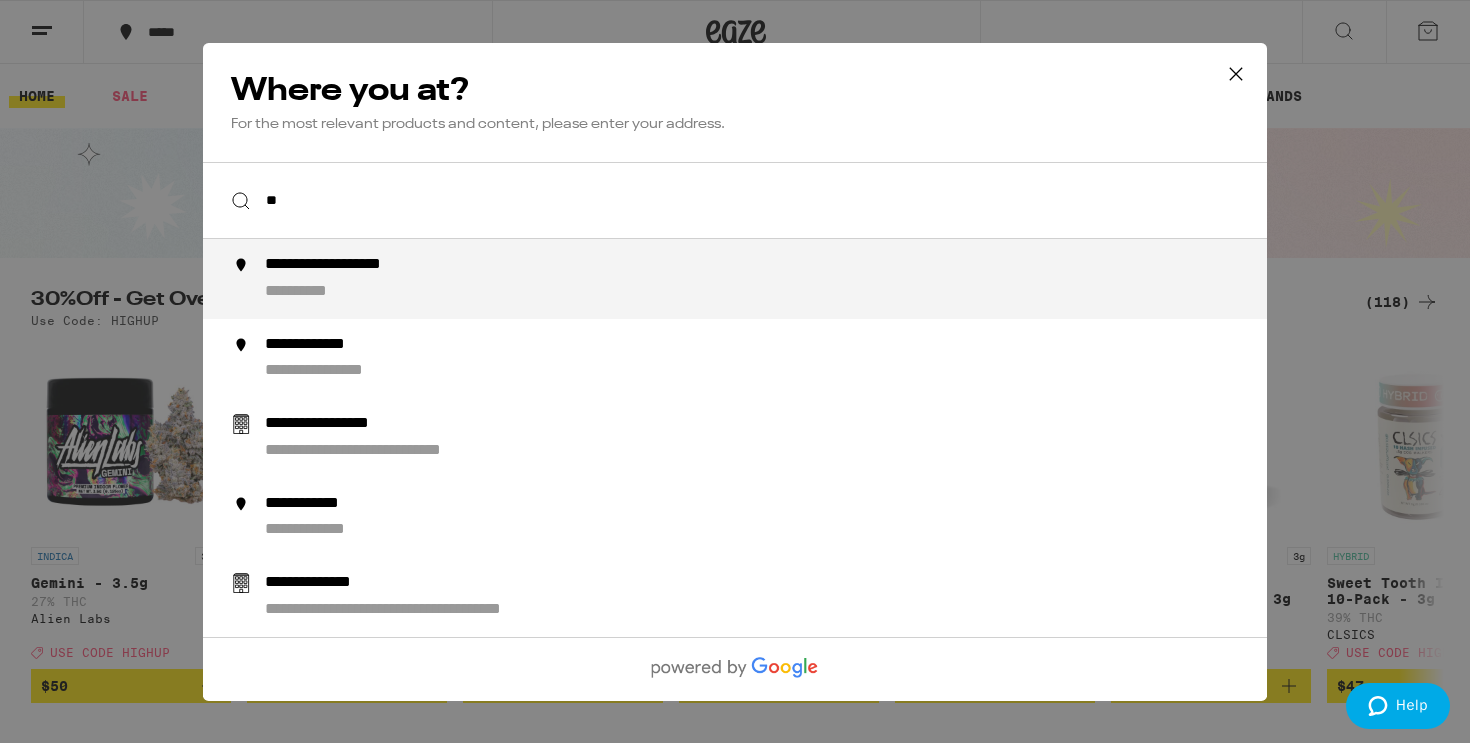 type on "*" 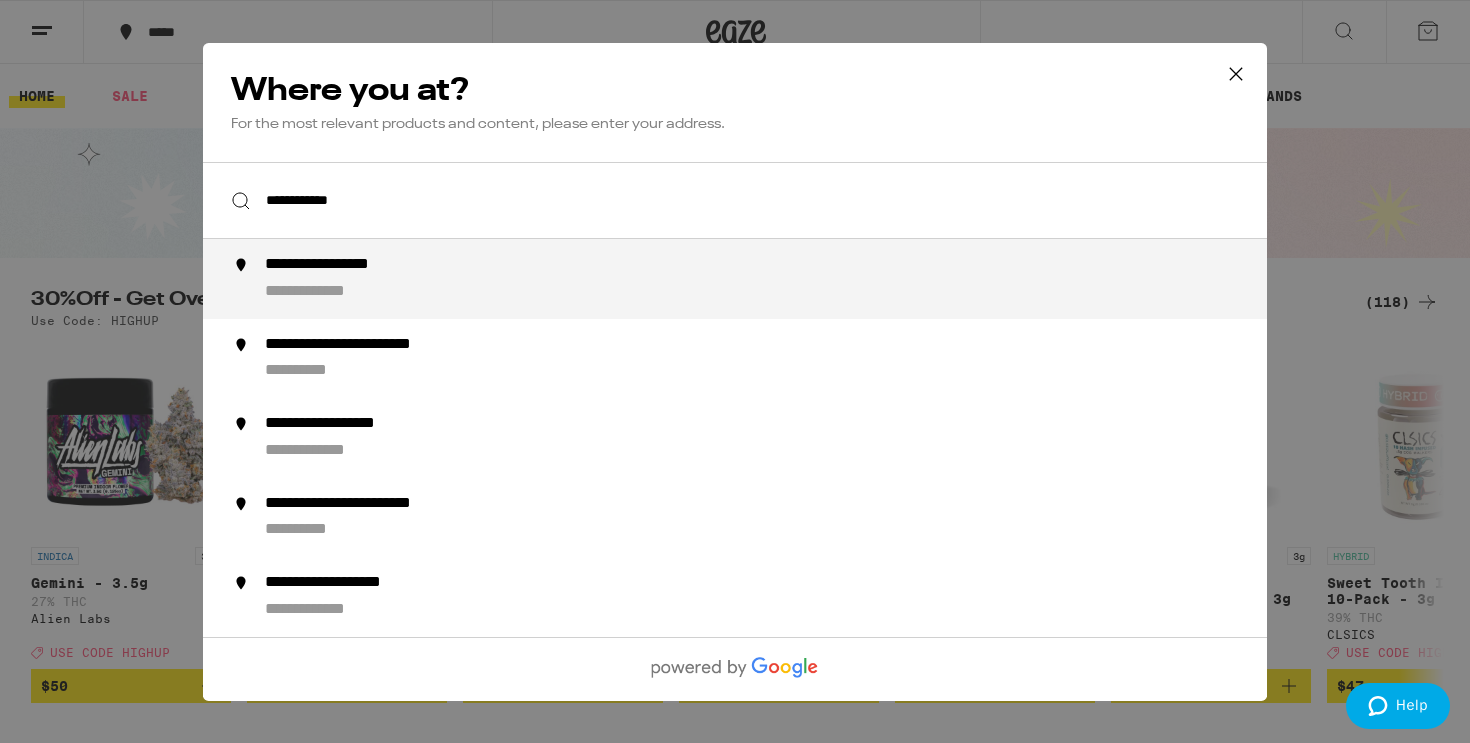 click on "**********" at bounding box center (735, 279) 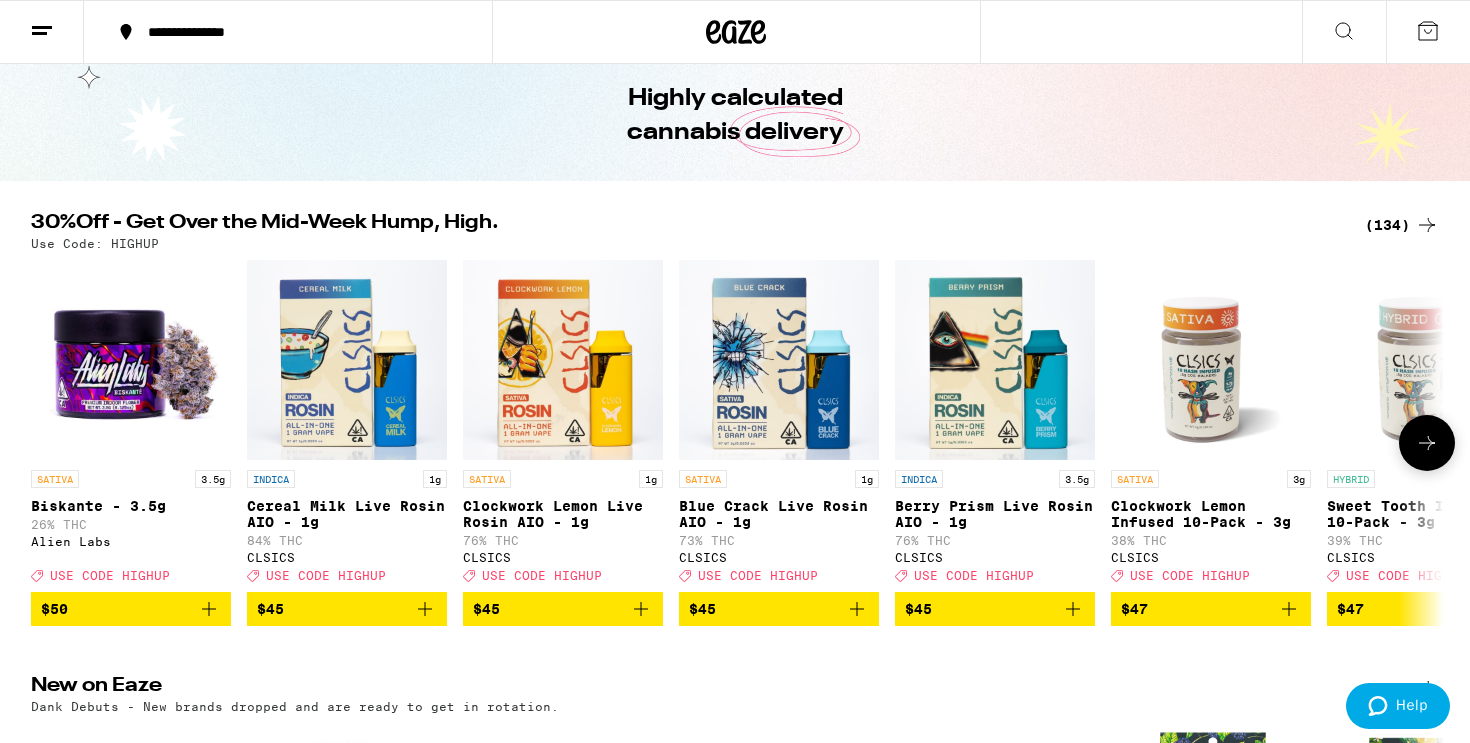 scroll, scrollTop: 220, scrollLeft: 0, axis: vertical 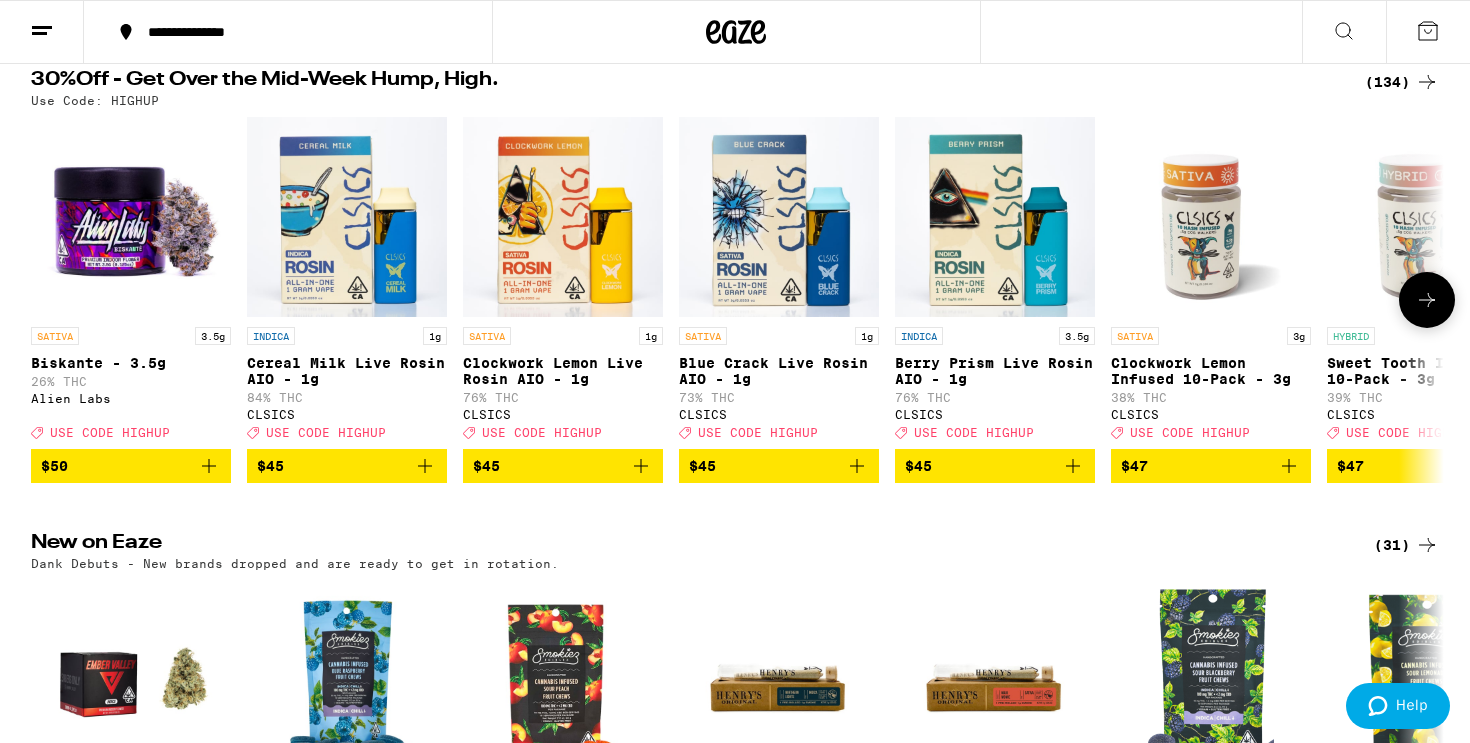 click 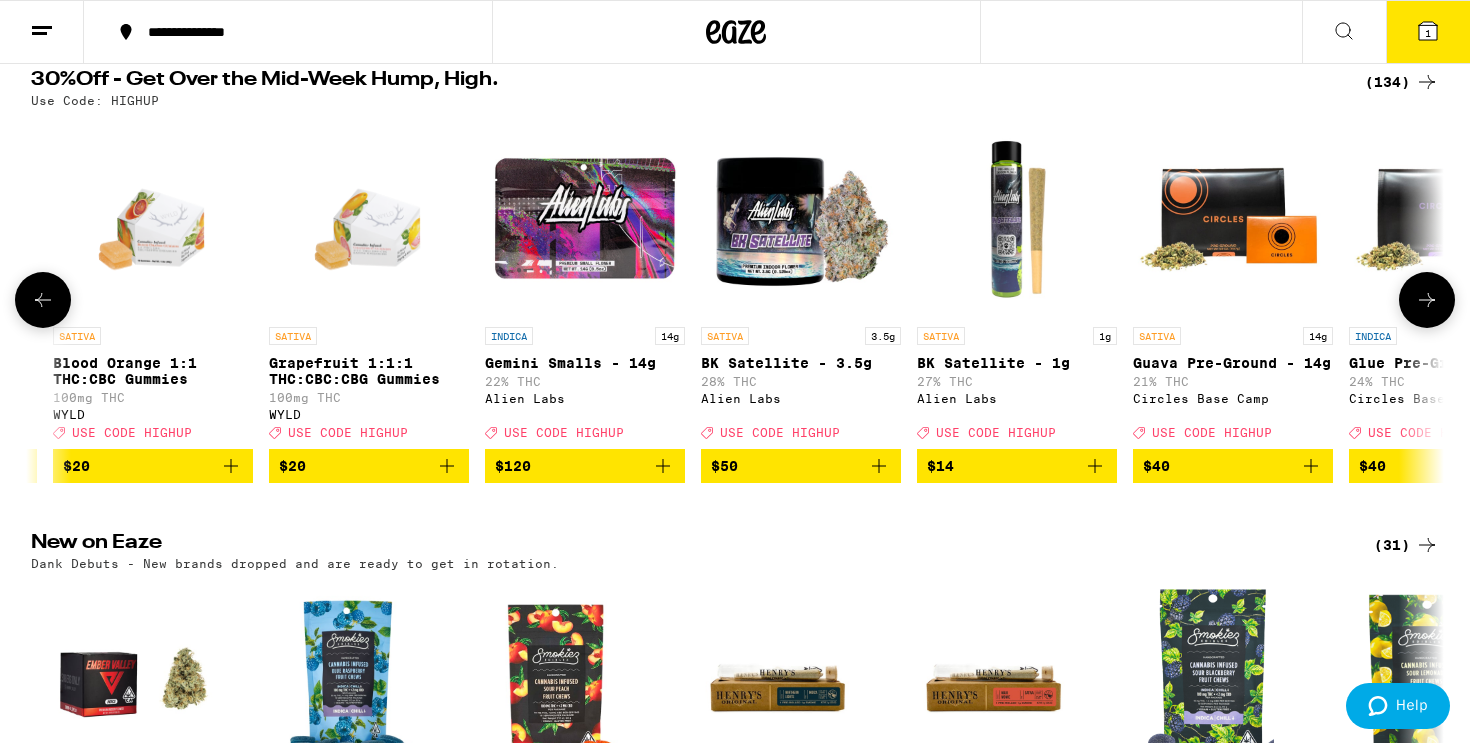 scroll, scrollTop: 0, scrollLeft: 18990, axis: horizontal 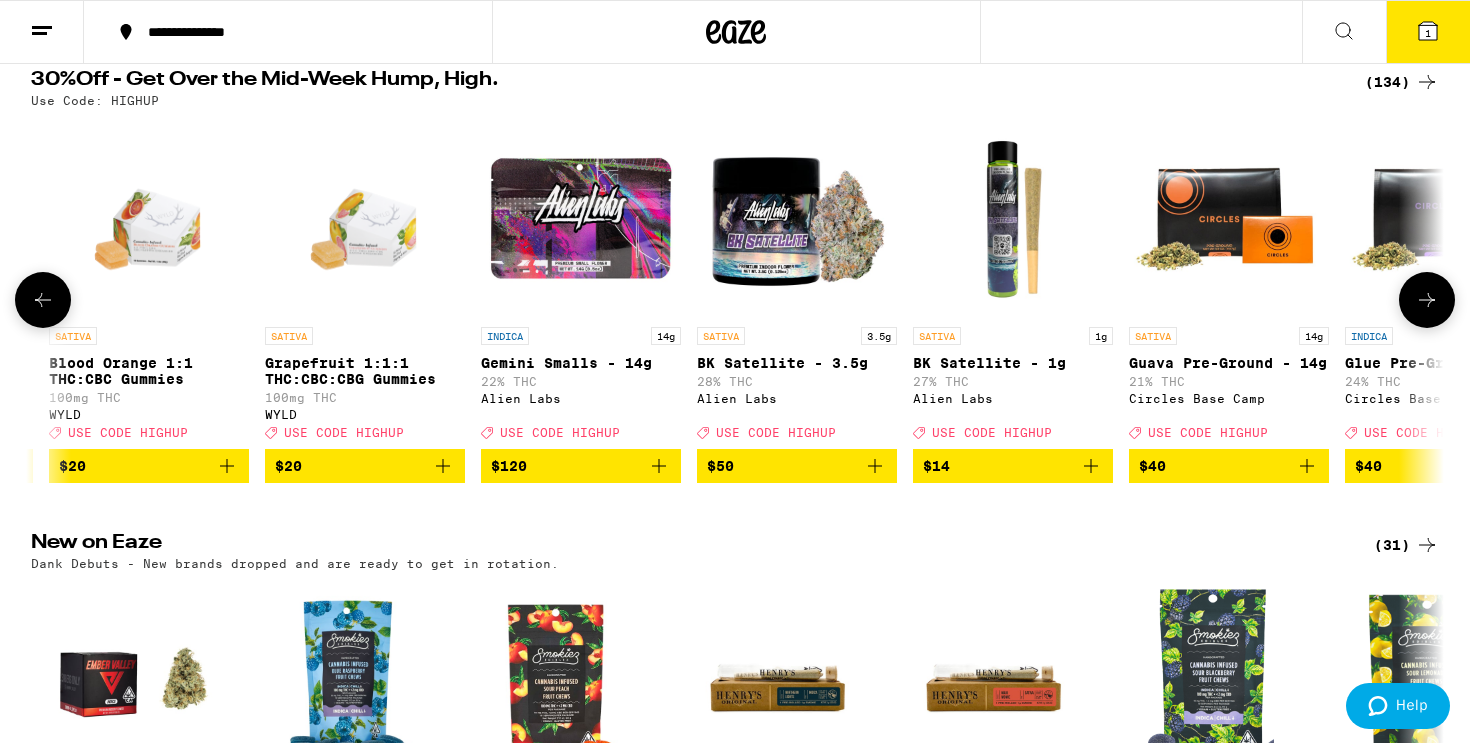 click 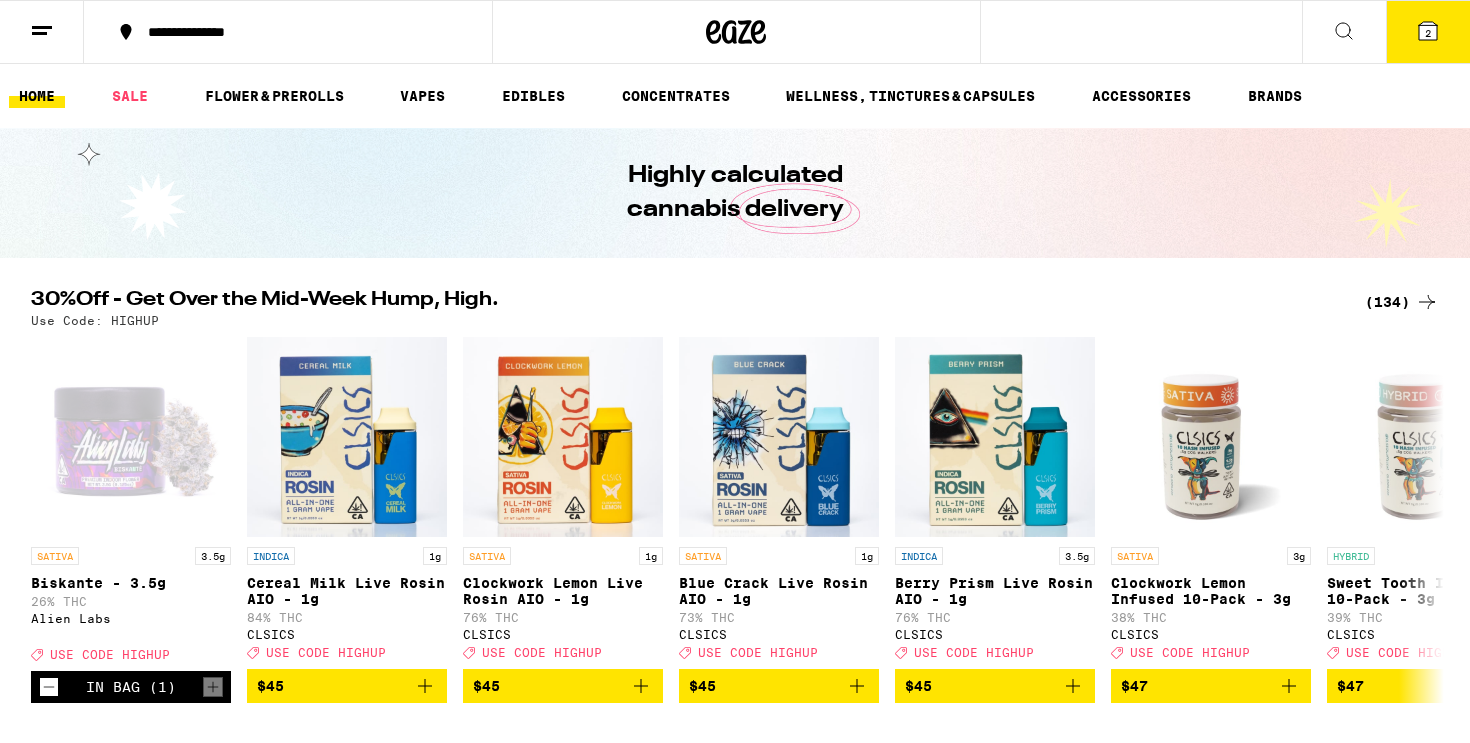 scroll, scrollTop: 0, scrollLeft: 0, axis: both 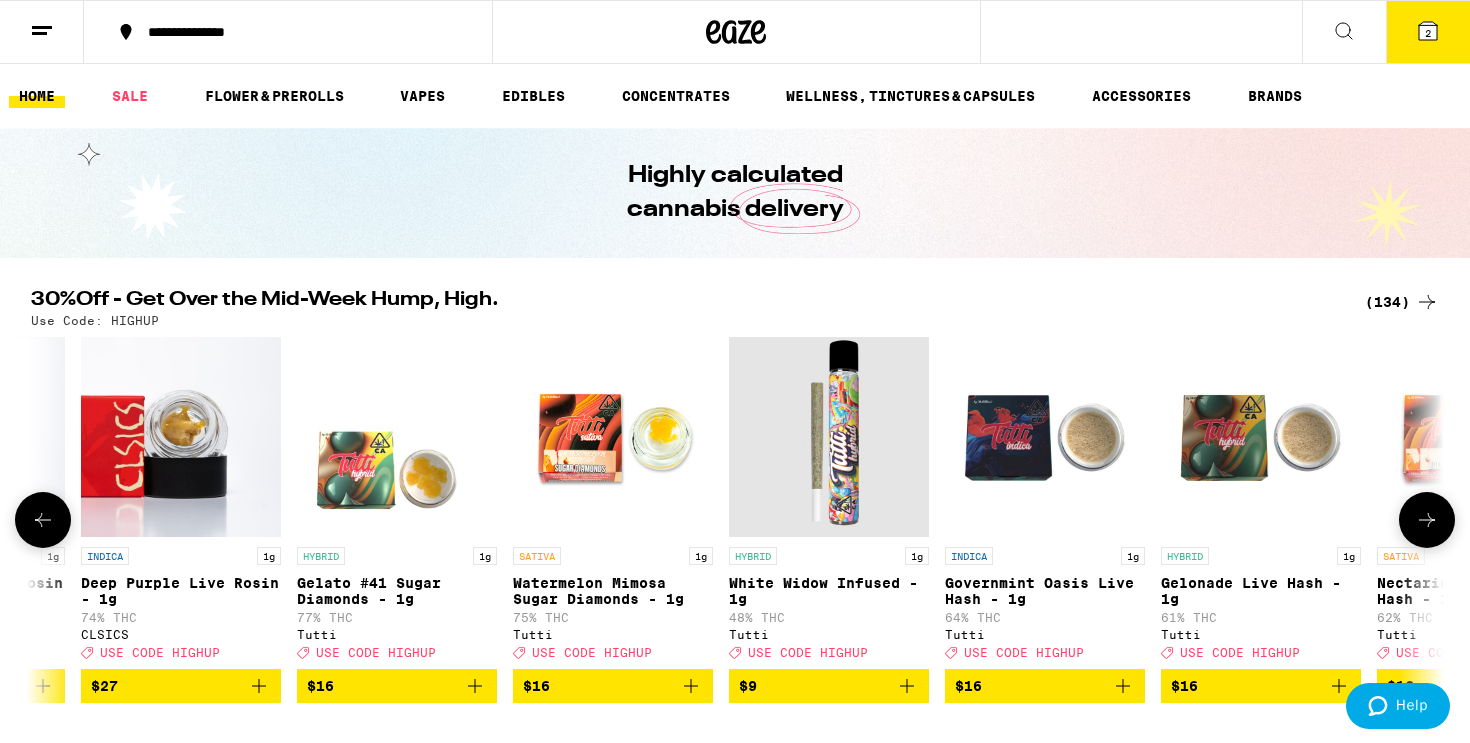 click 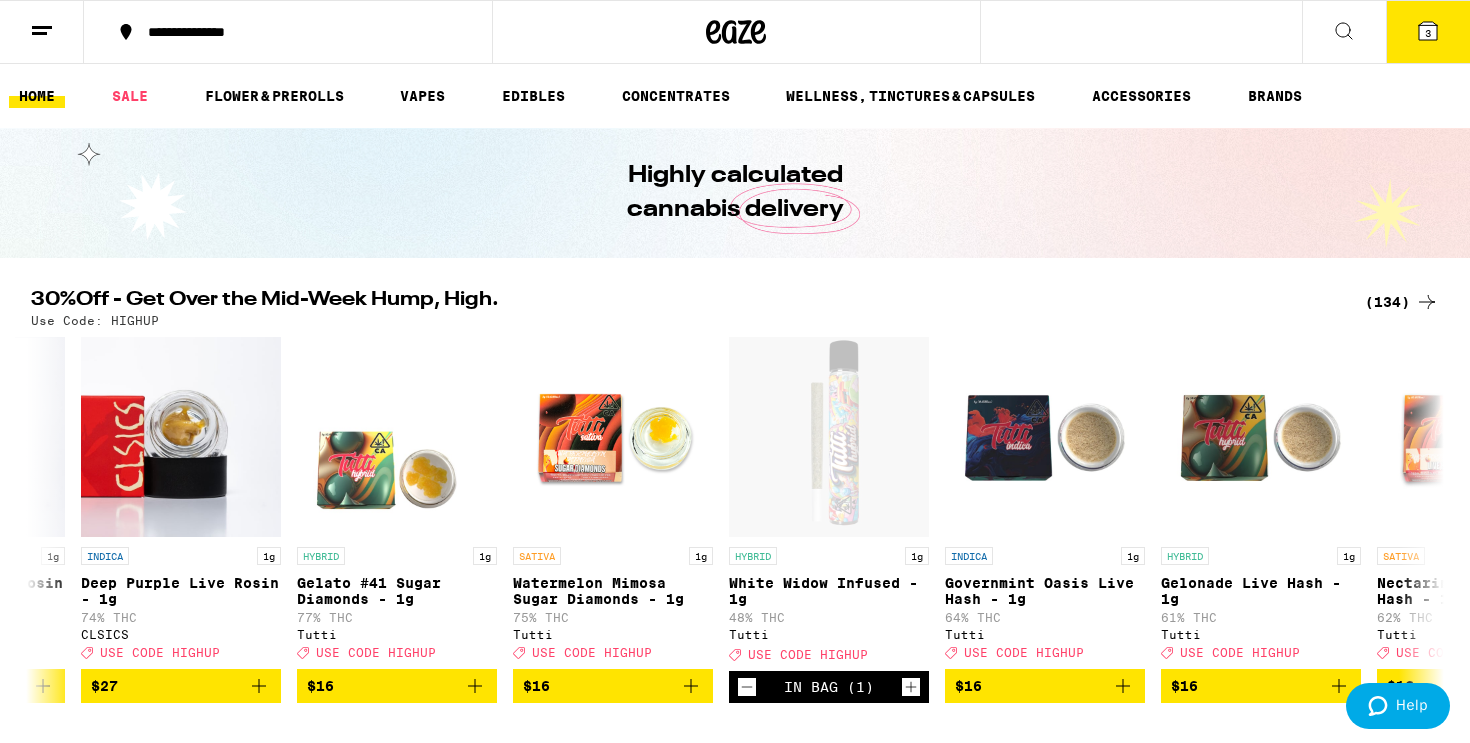click on "3" at bounding box center [1428, 33] 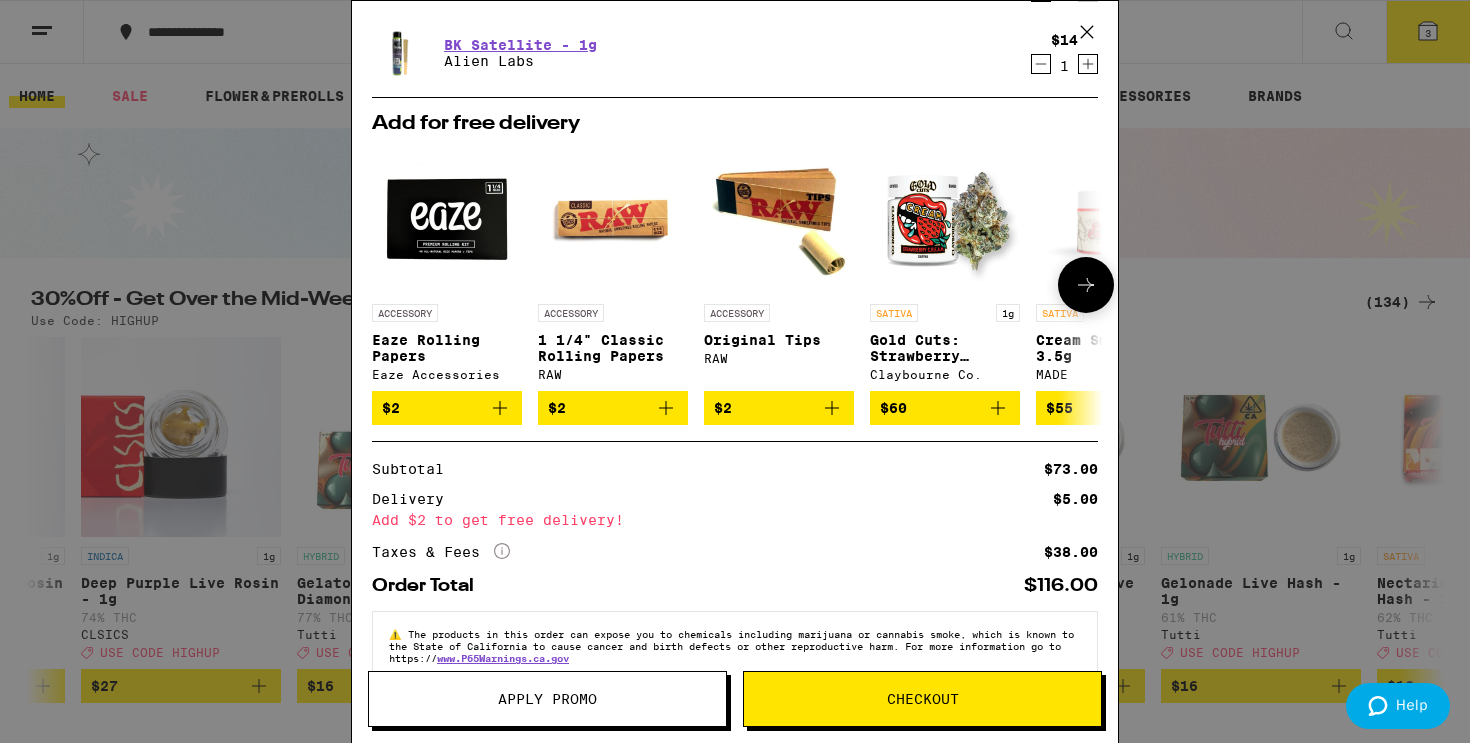 scroll, scrollTop: 0, scrollLeft: 0, axis: both 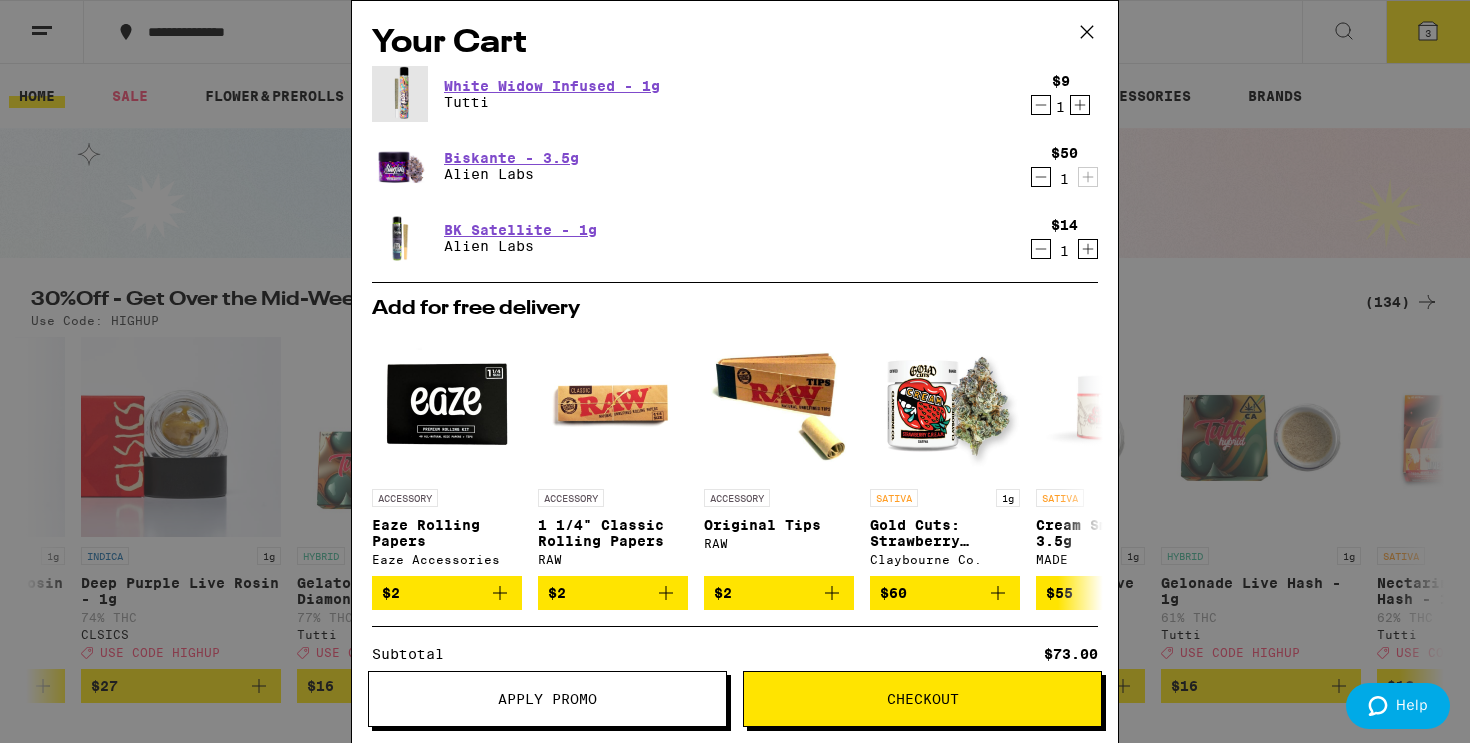 click 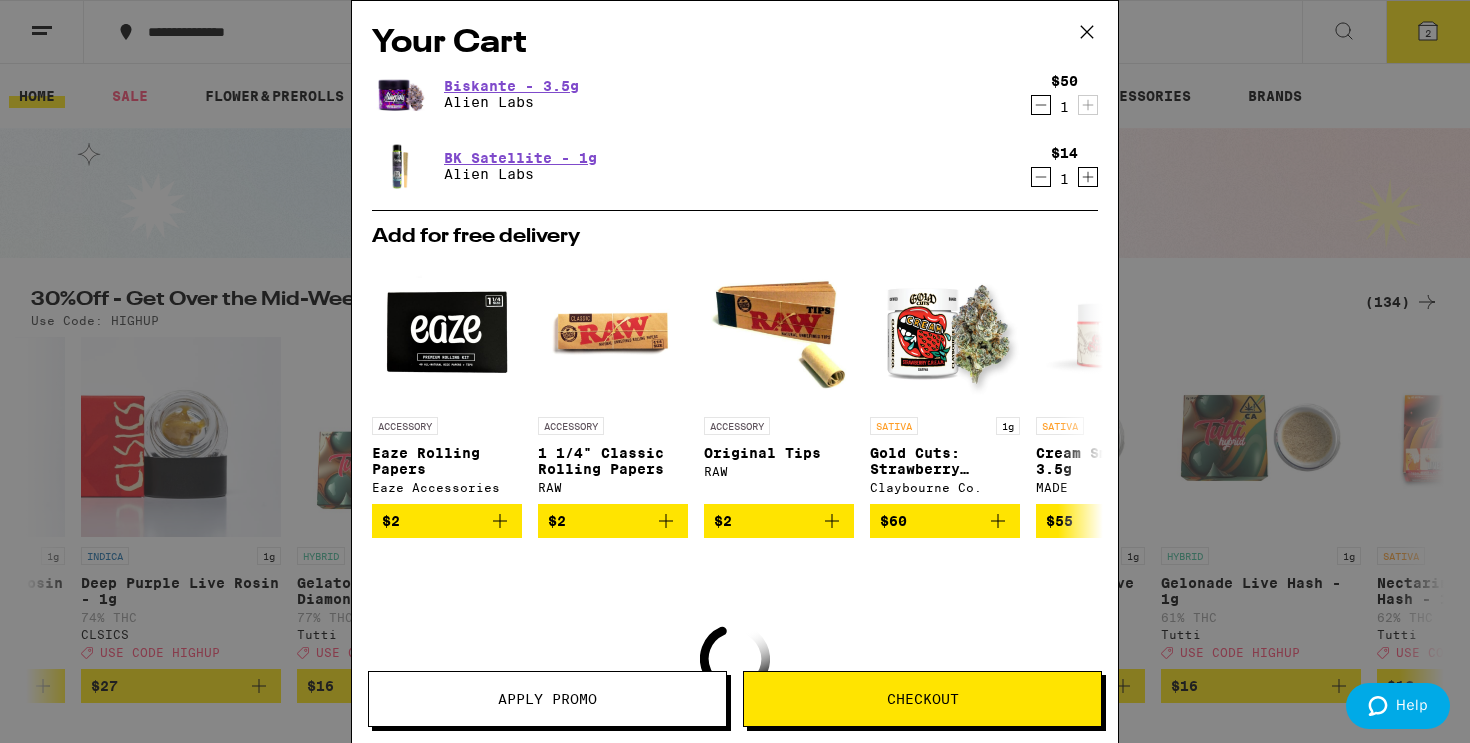 click 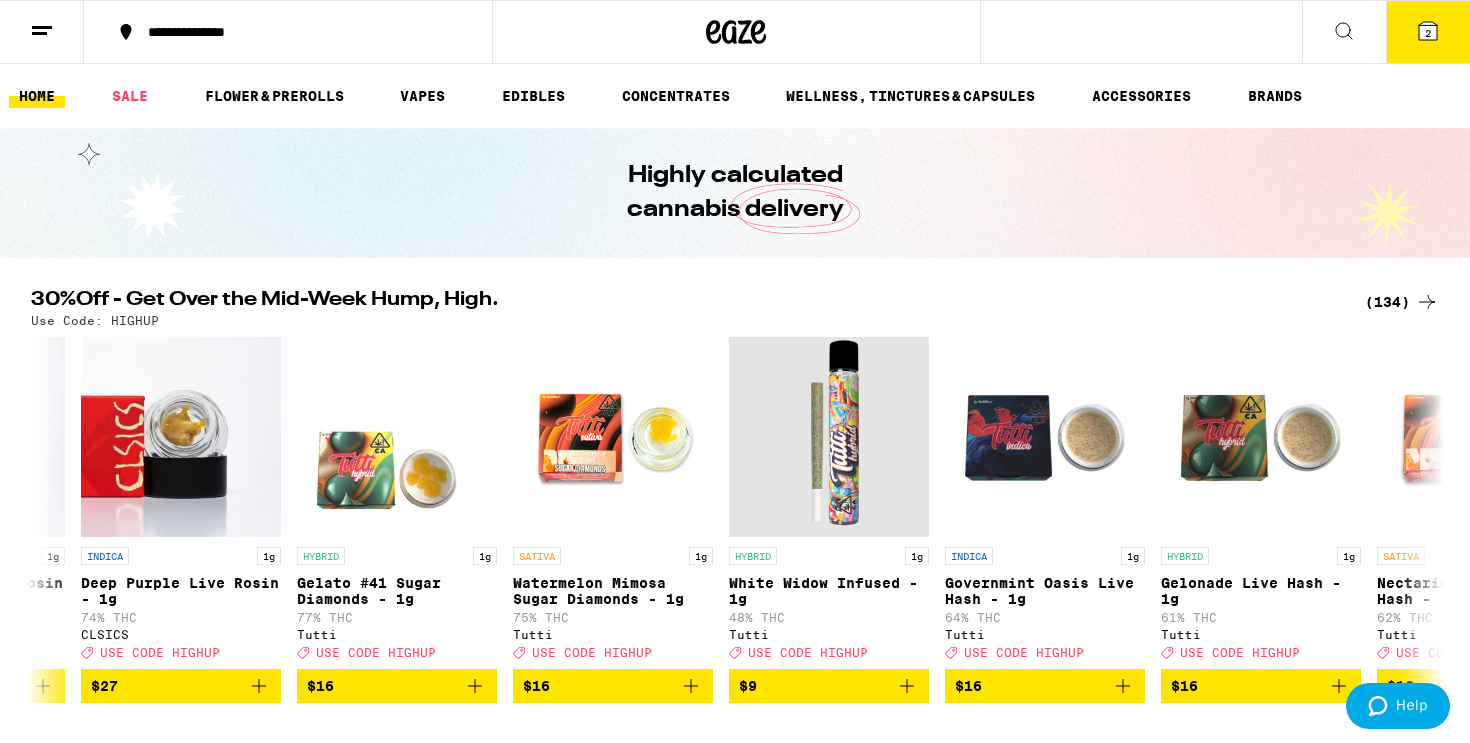 scroll, scrollTop: 0, scrollLeft: 0, axis: both 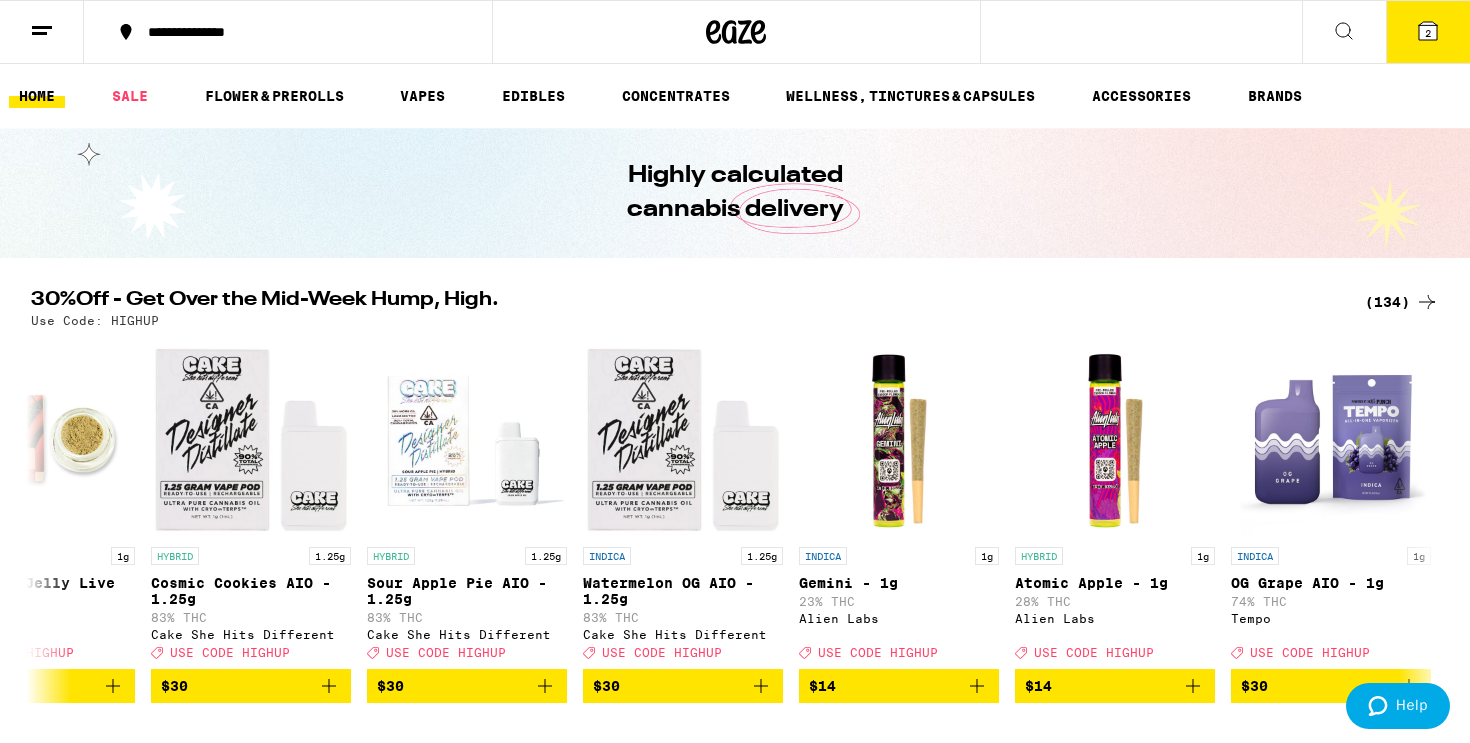click 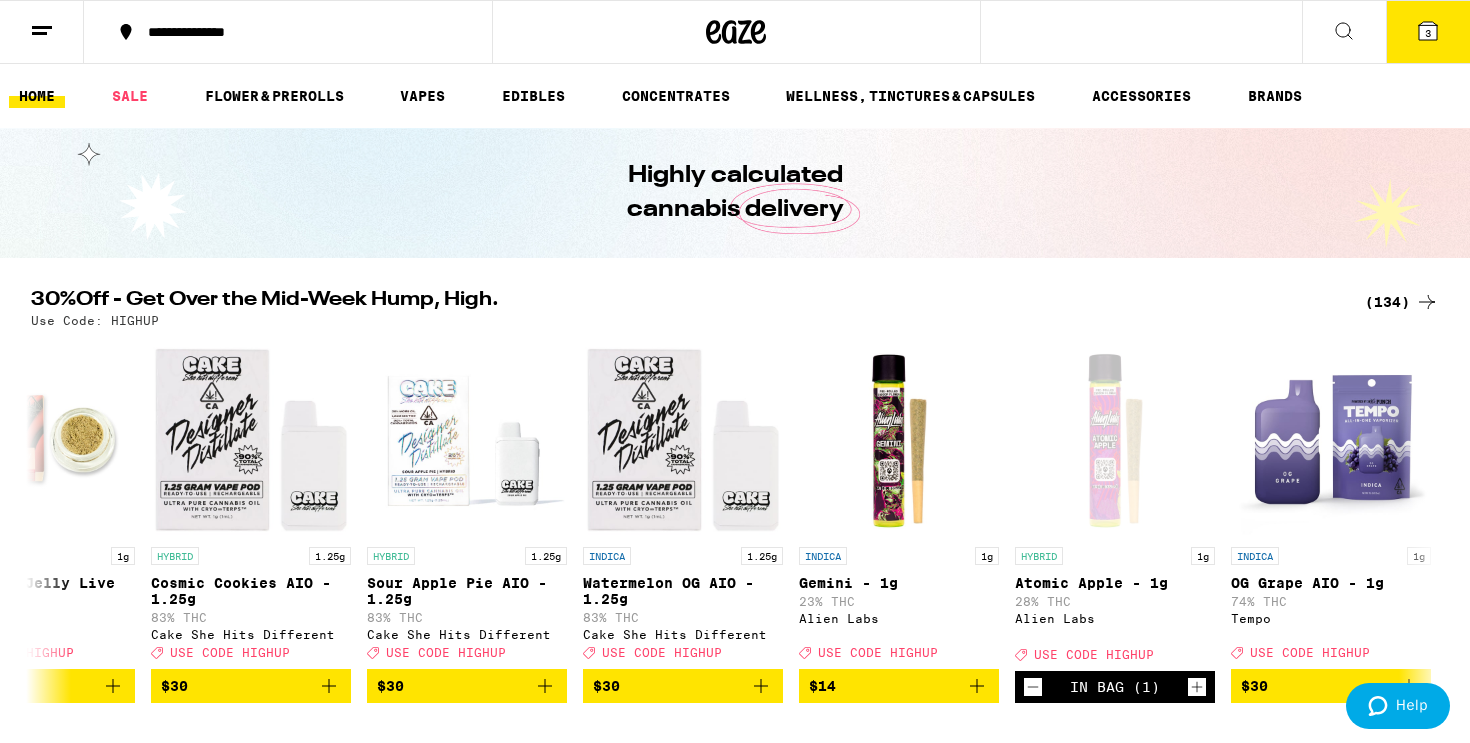 click on "3" at bounding box center [1428, 32] 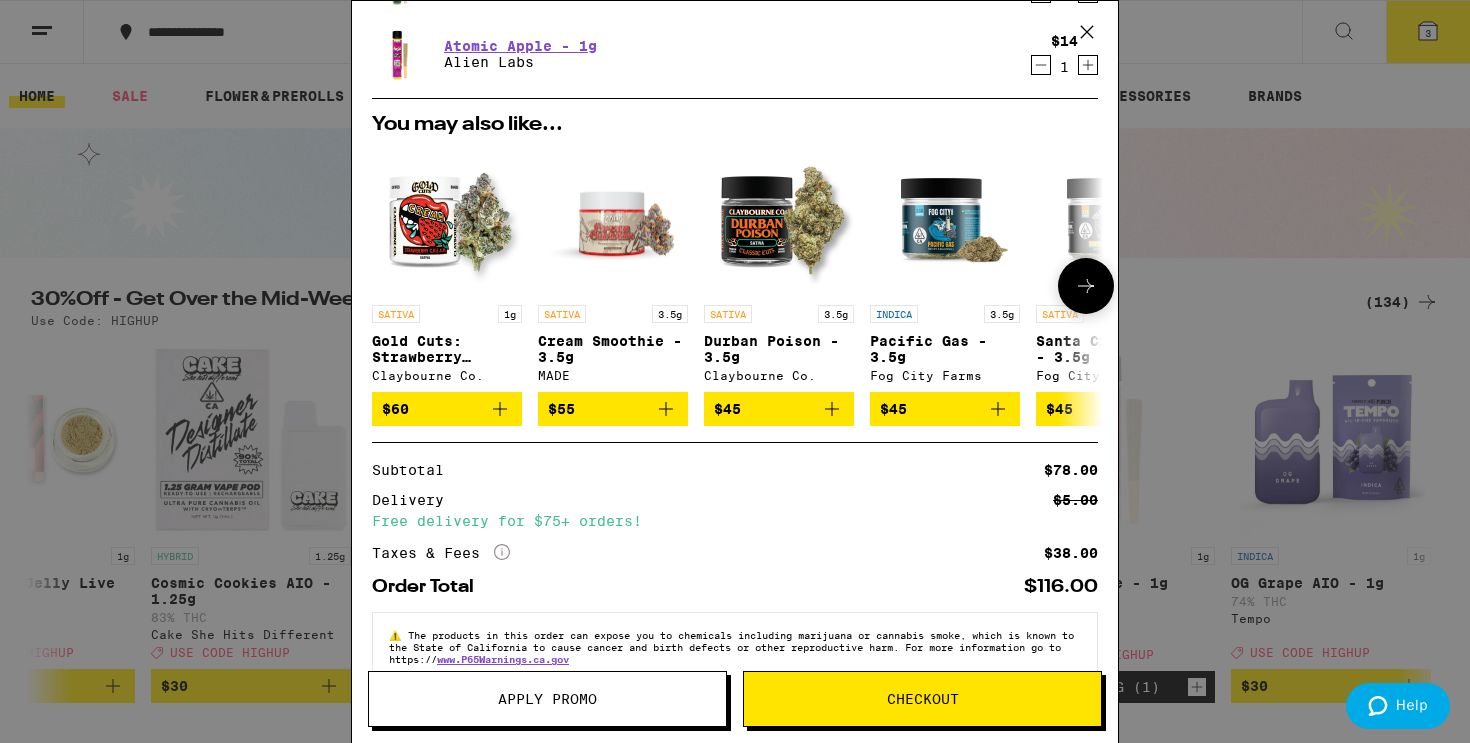 scroll, scrollTop: 231, scrollLeft: 0, axis: vertical 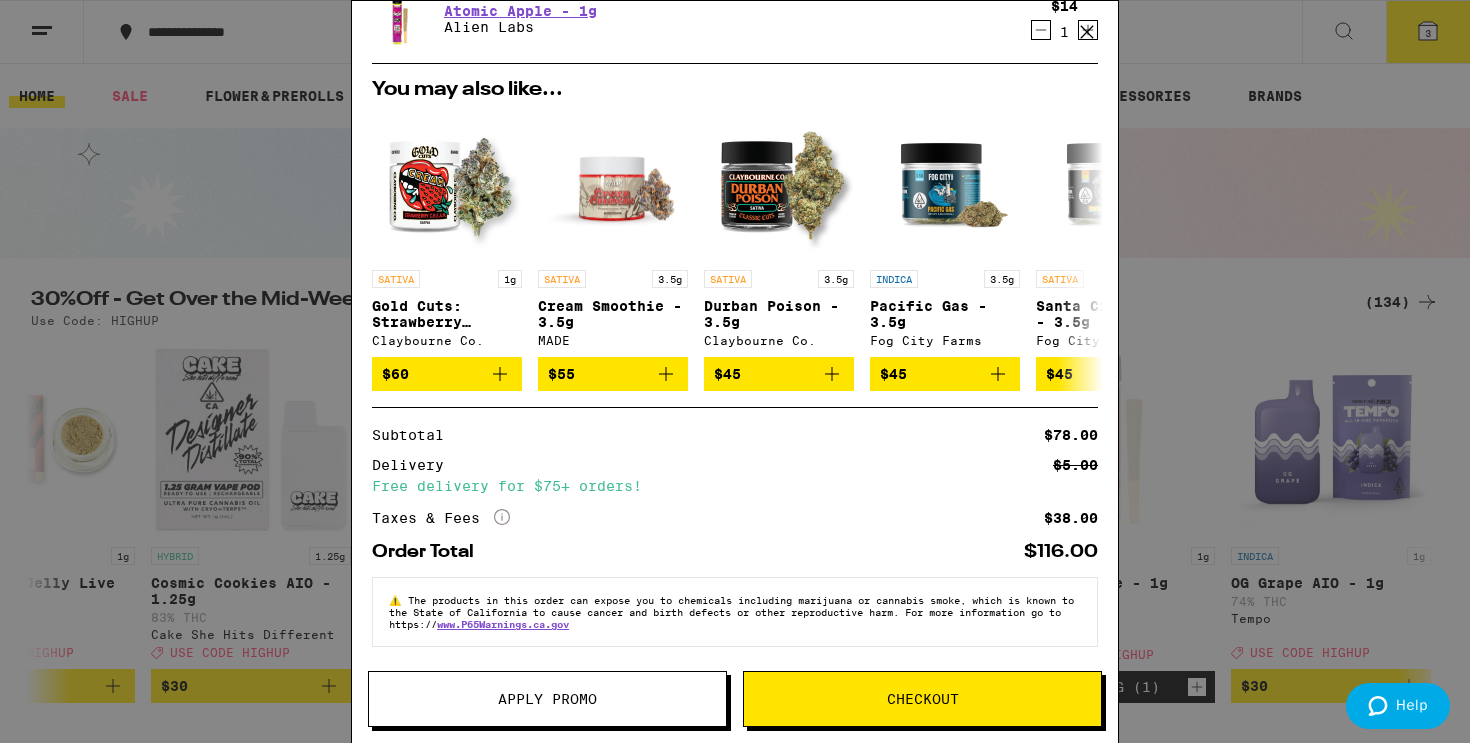 click on "Apply Promo" at bounding box center [547, 699] 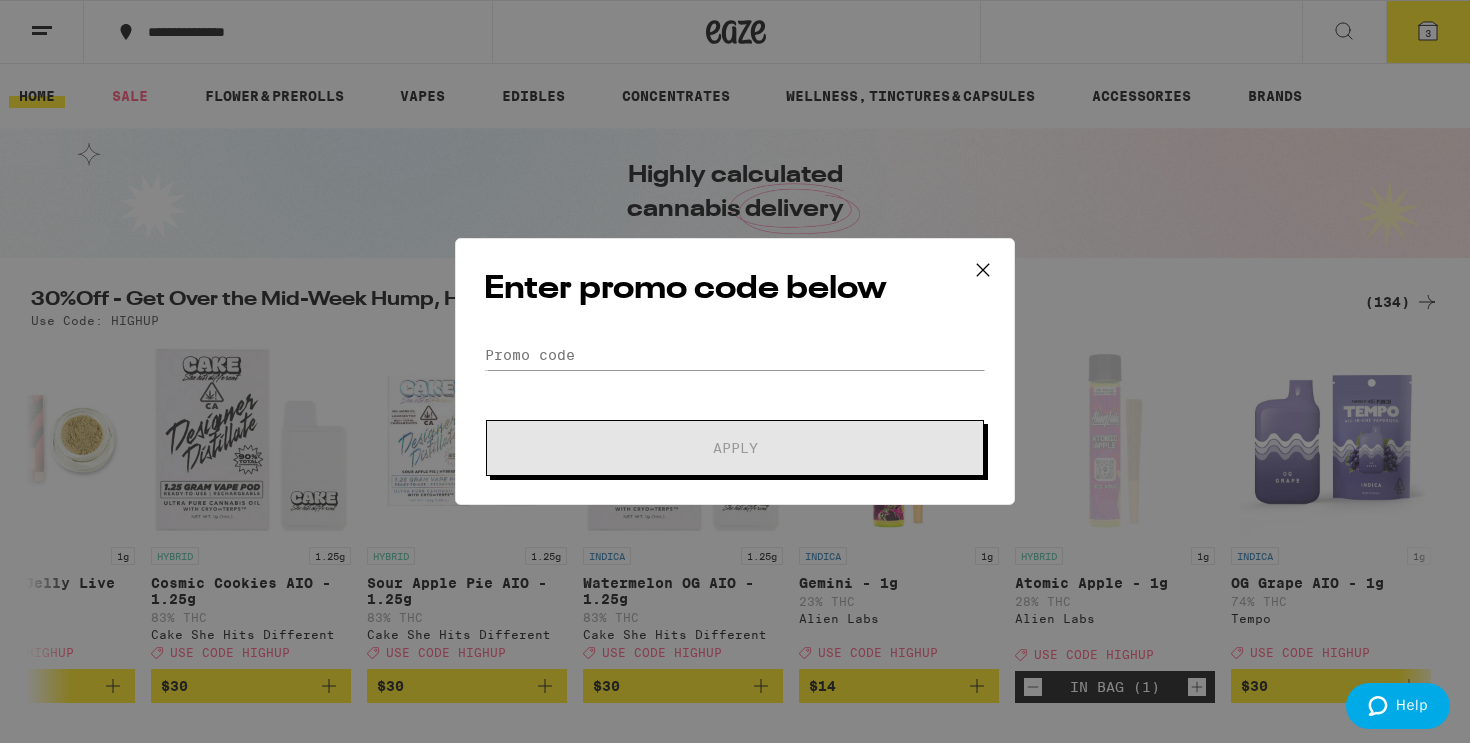 scroll, scrollTop: 0, scrollLeft: 0, axis: both 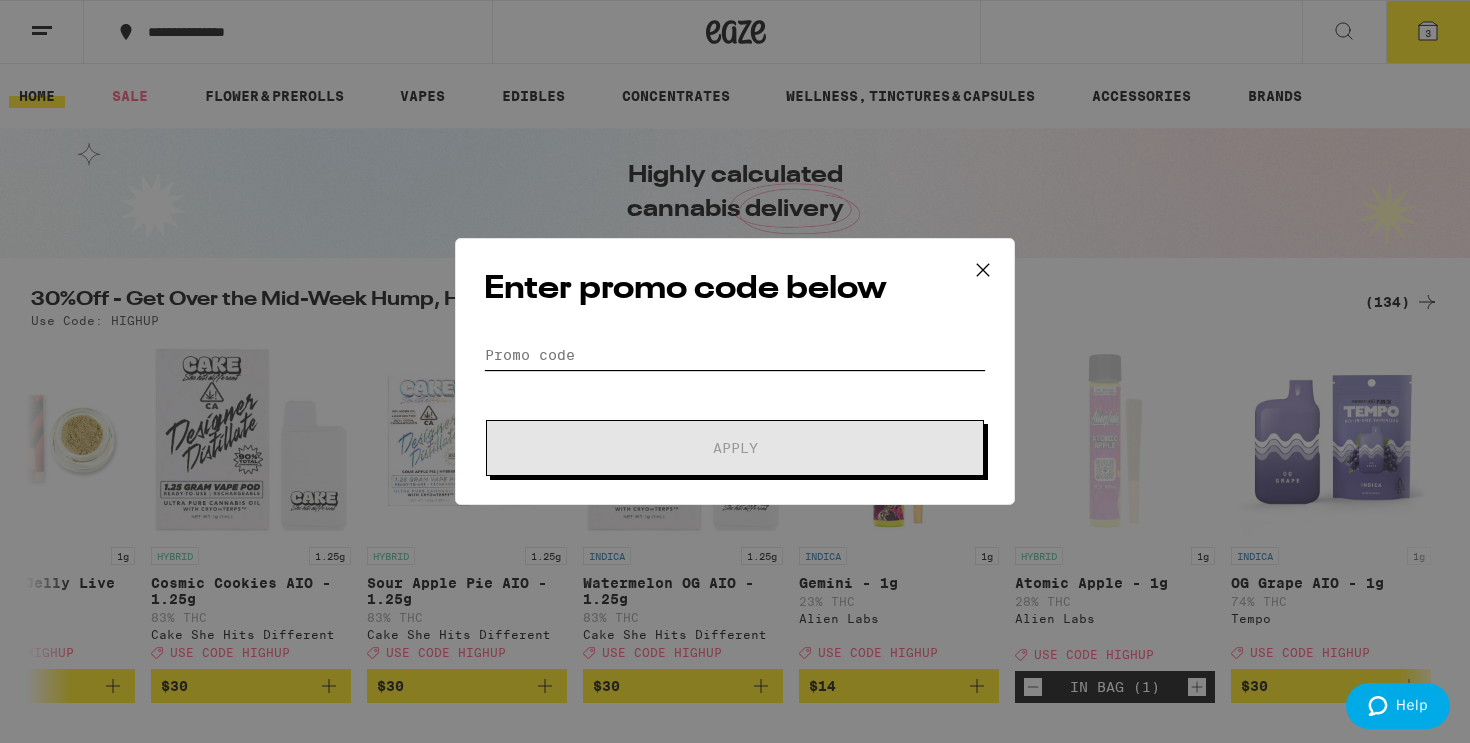 click on "Promo Code" at bounding box center (735, 355) 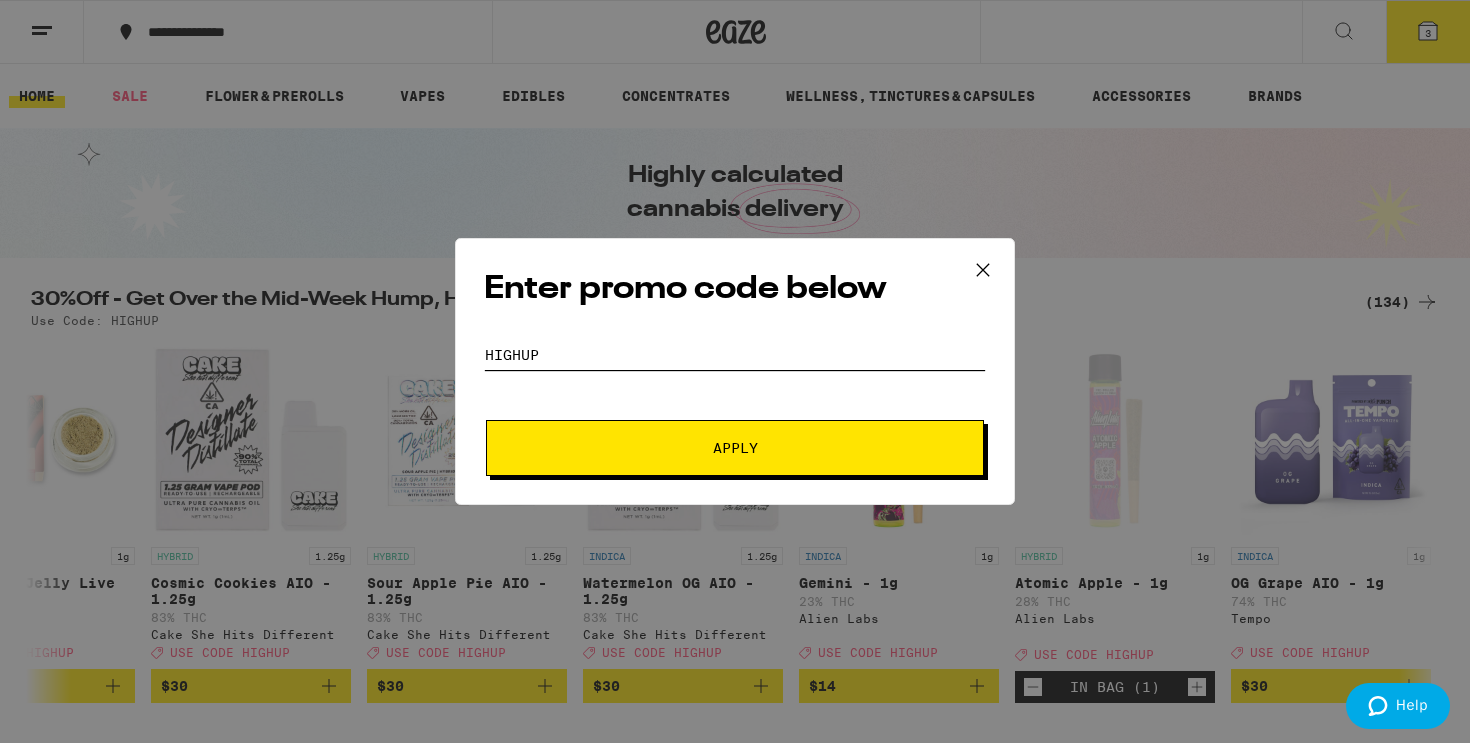 type on "HIGHUP" 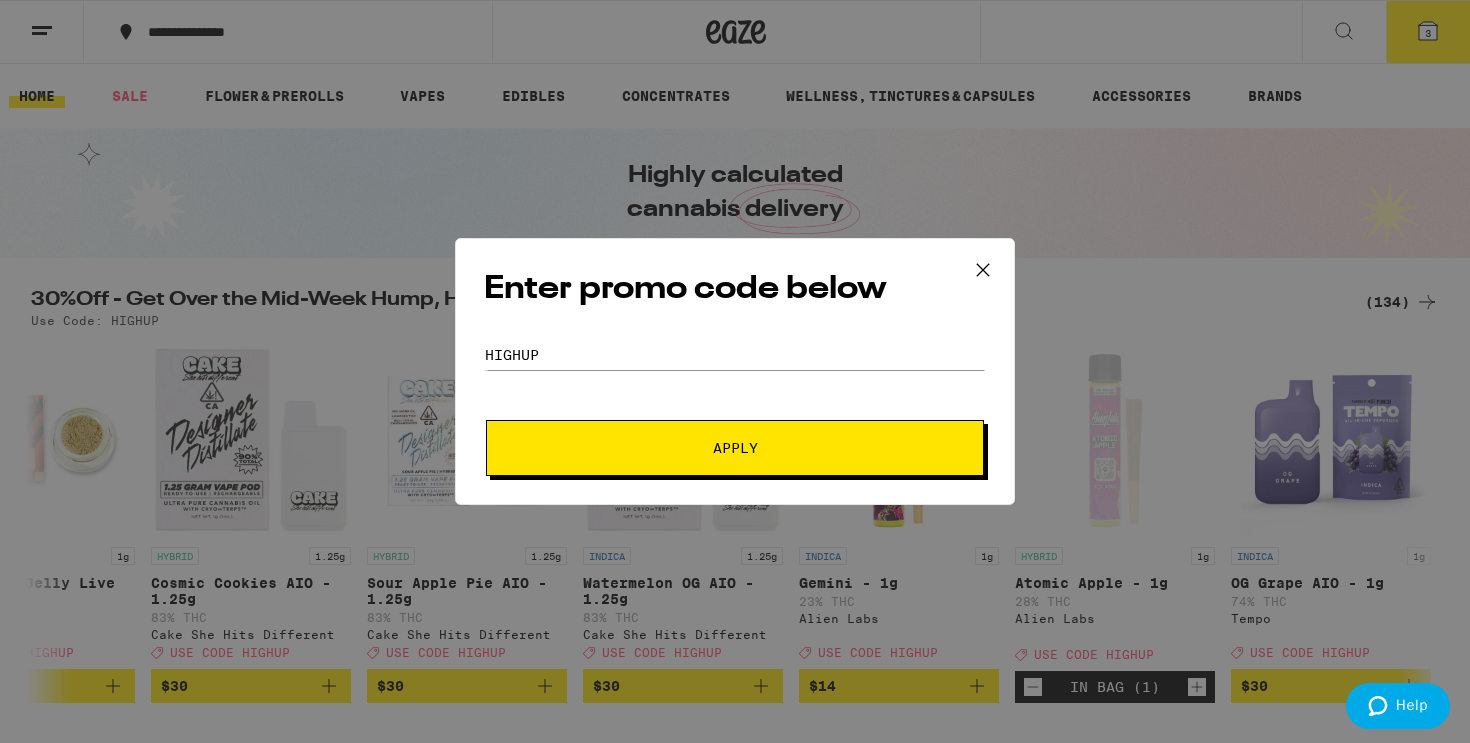 click on "Apply" at bounding box center [735, 448] 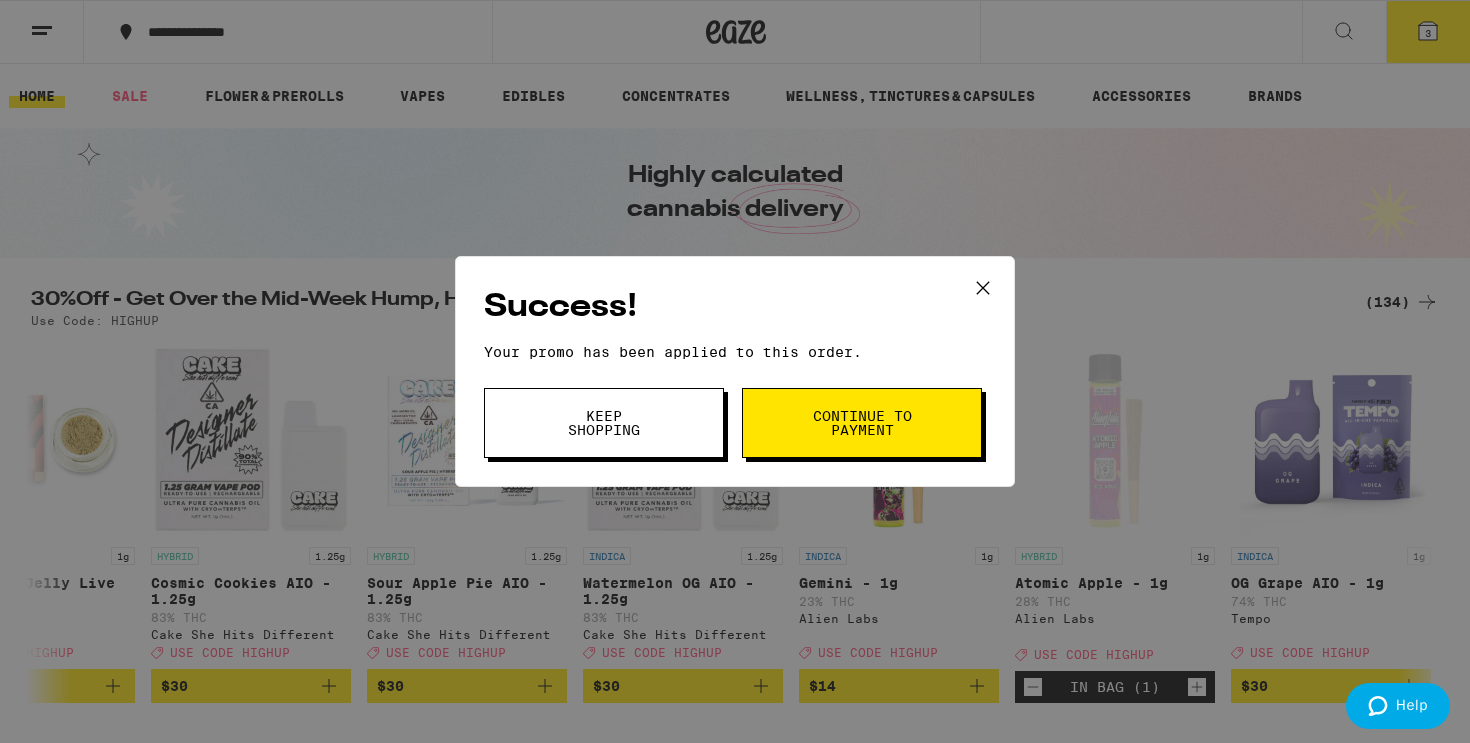 click on "Continue to payment" at bounding box center [862, 423] 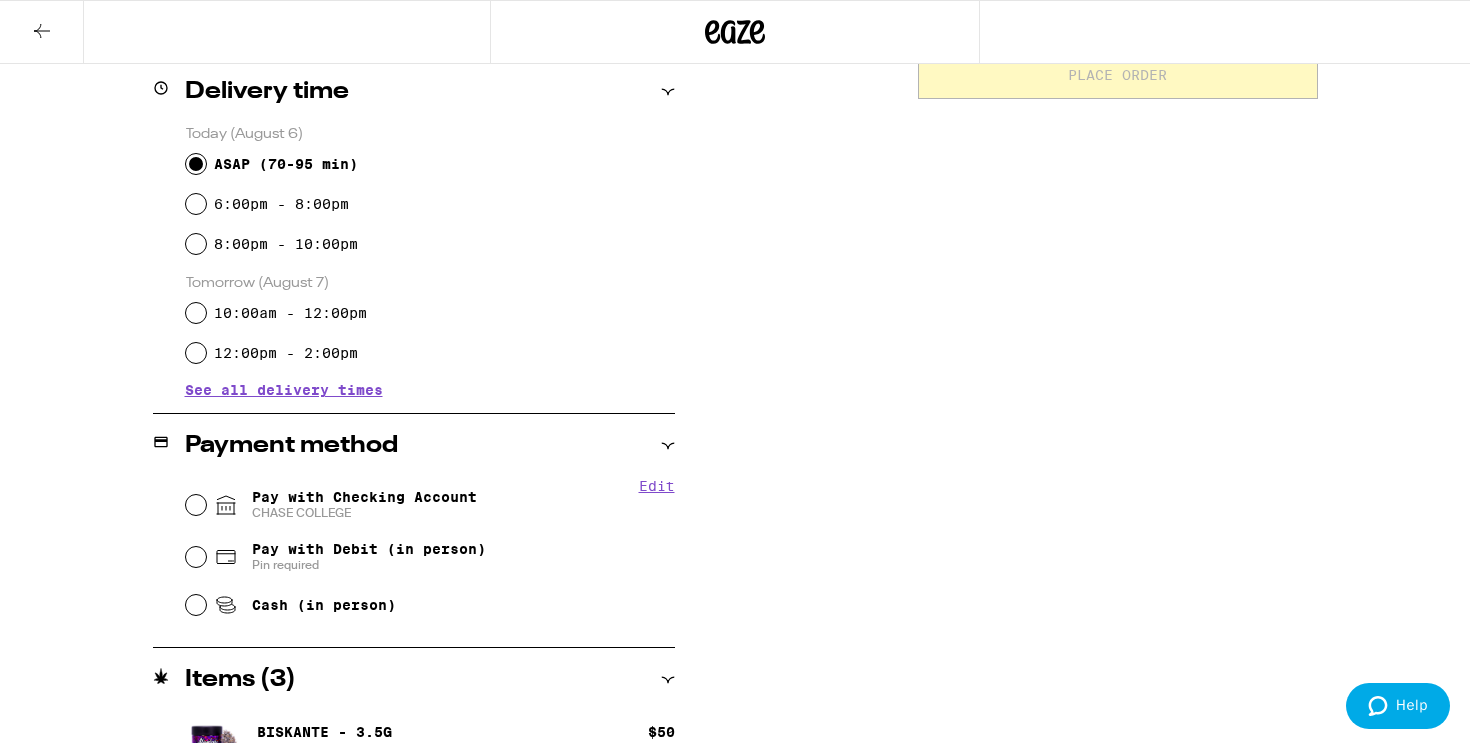 scroll, scrollTop: 530, scrollLeft: 0, axis: vertical 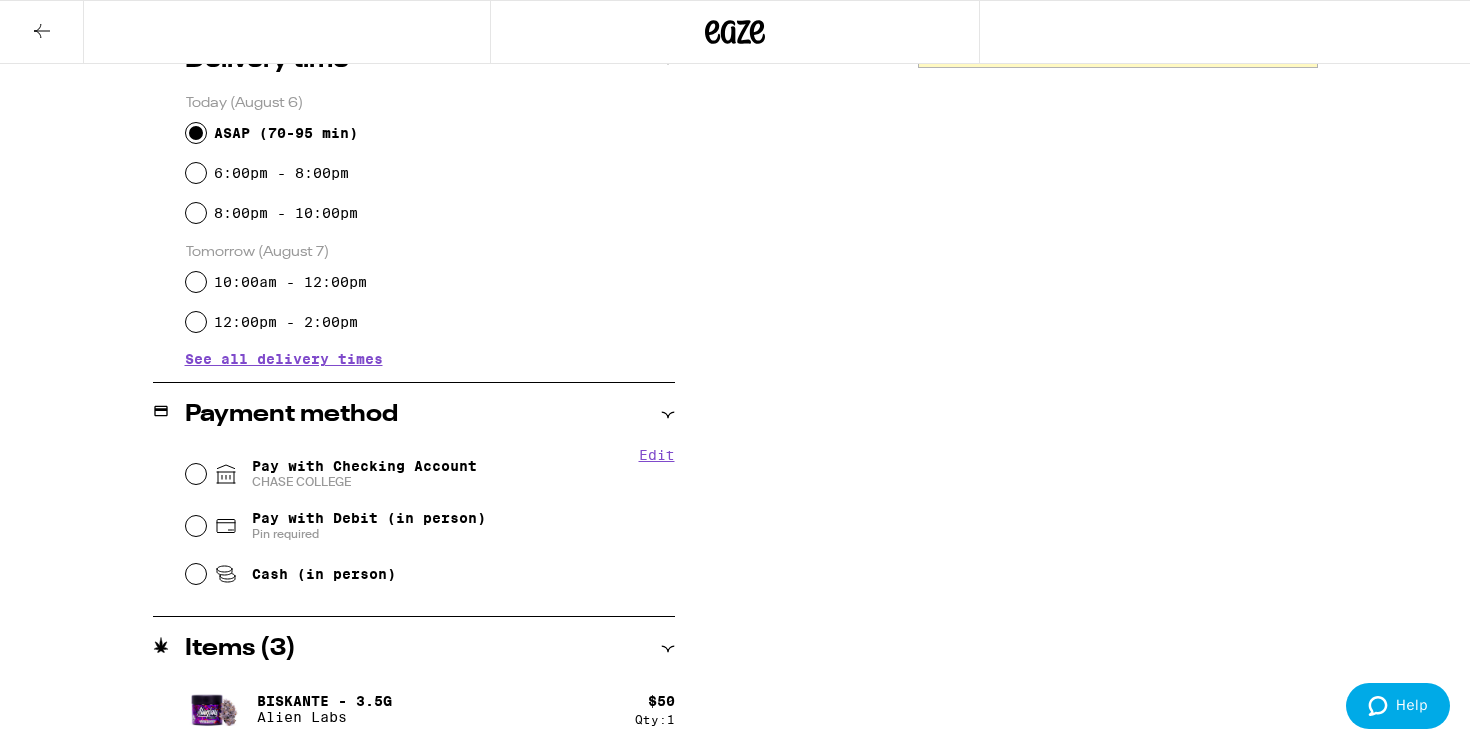 click on "Pay with Debit (in person)" at bounding box center (369, 518) 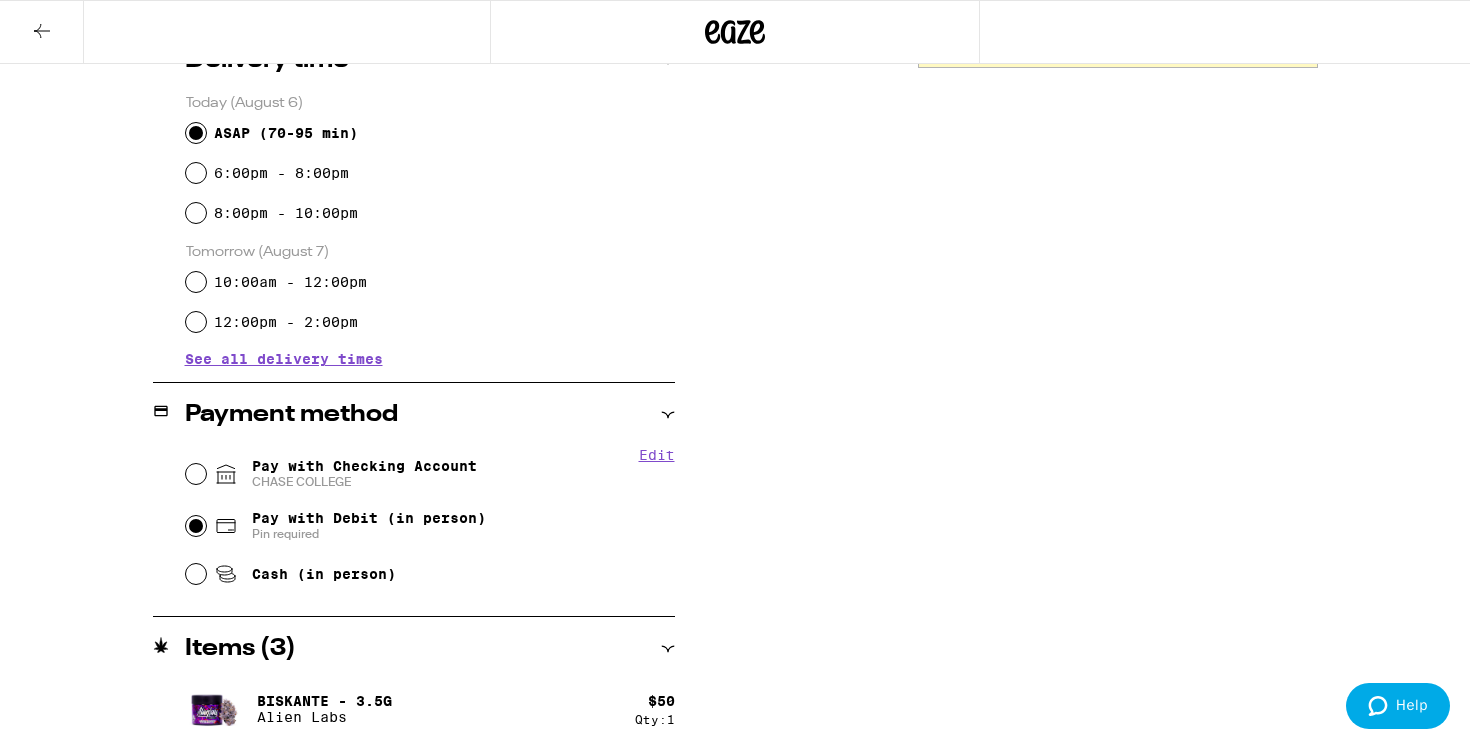 click on "Pay with Debit (in person) Pin required" at bounding box center (196, 526) 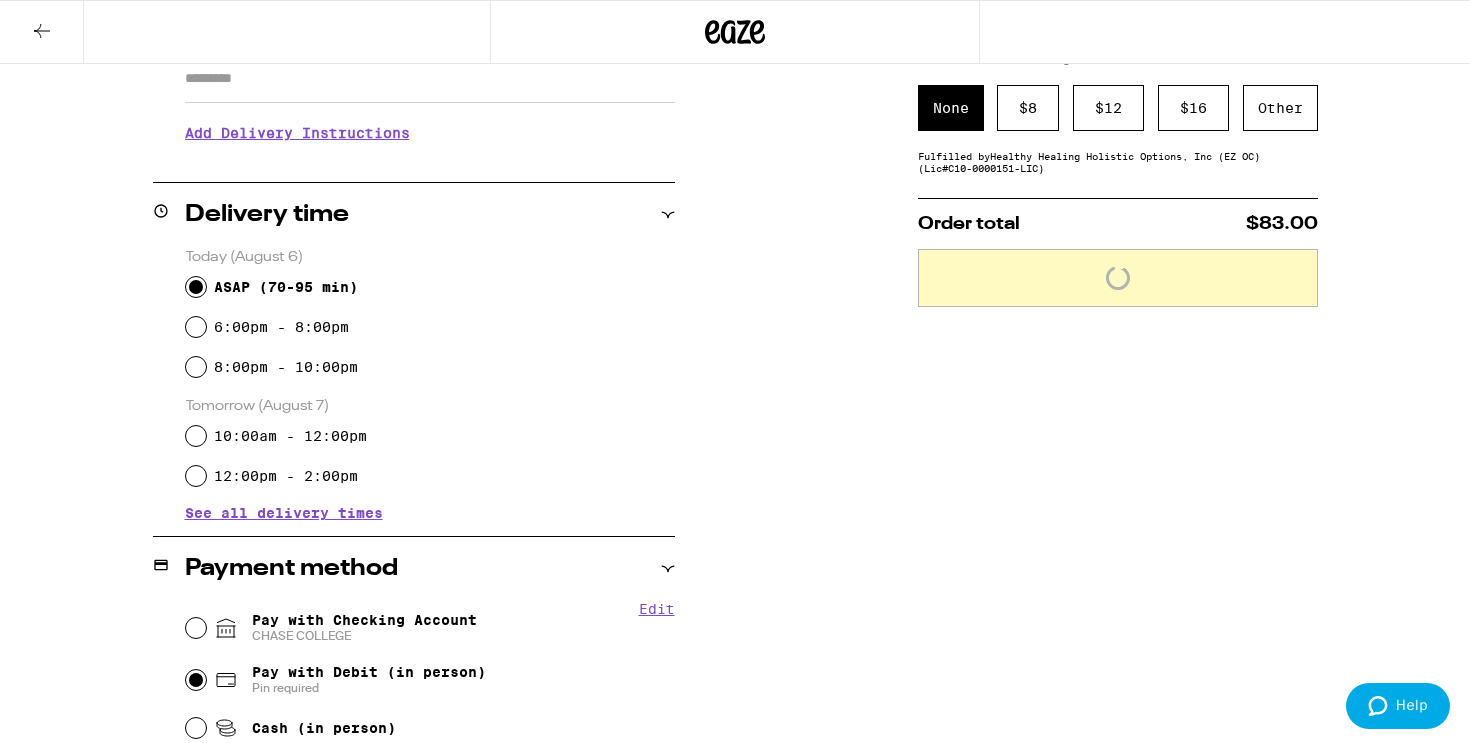 scroll, scrollTop: 366, scrollLeft: 0, axis: vertical 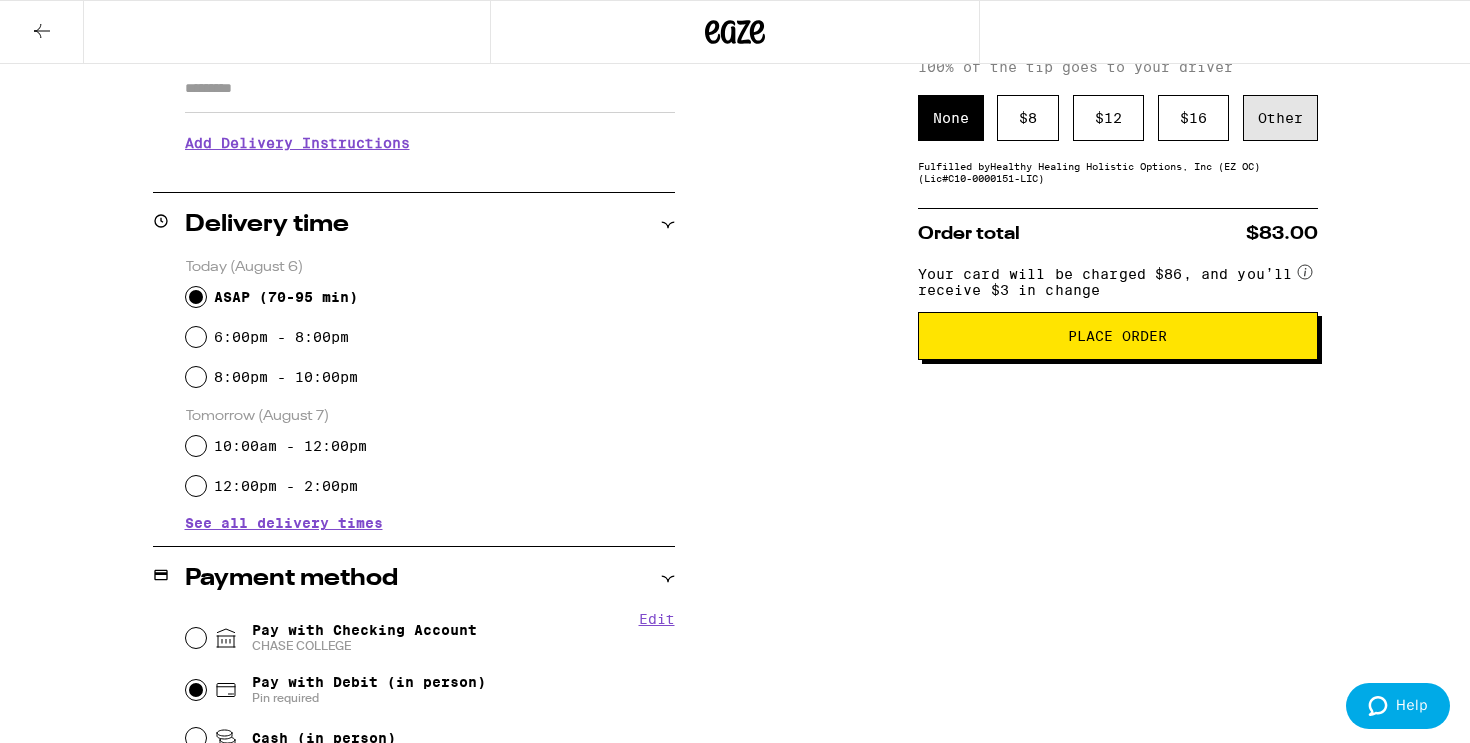 click on "Other" at bounding box center [1280, 118] 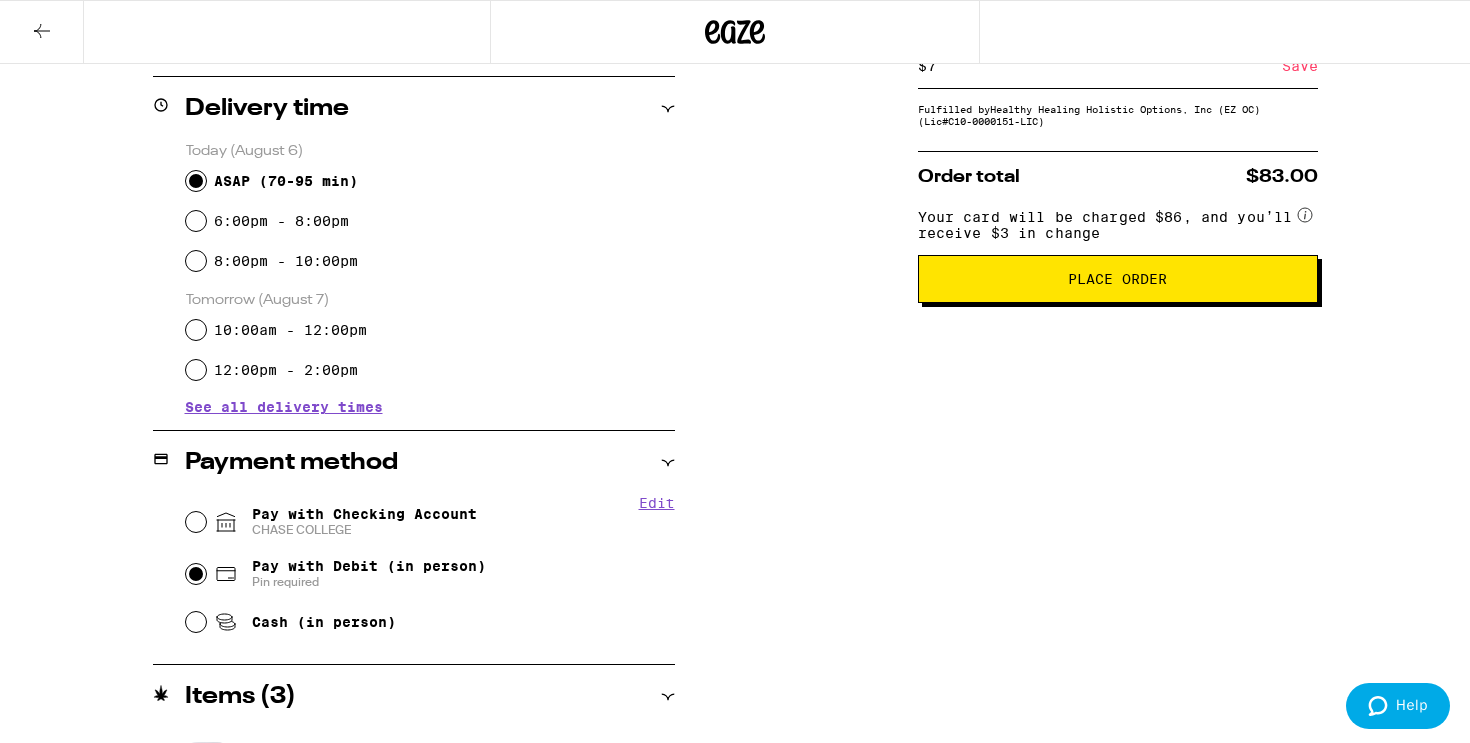 scroll, scrollTop: 542, scrollLeft: 0, axis: vertical 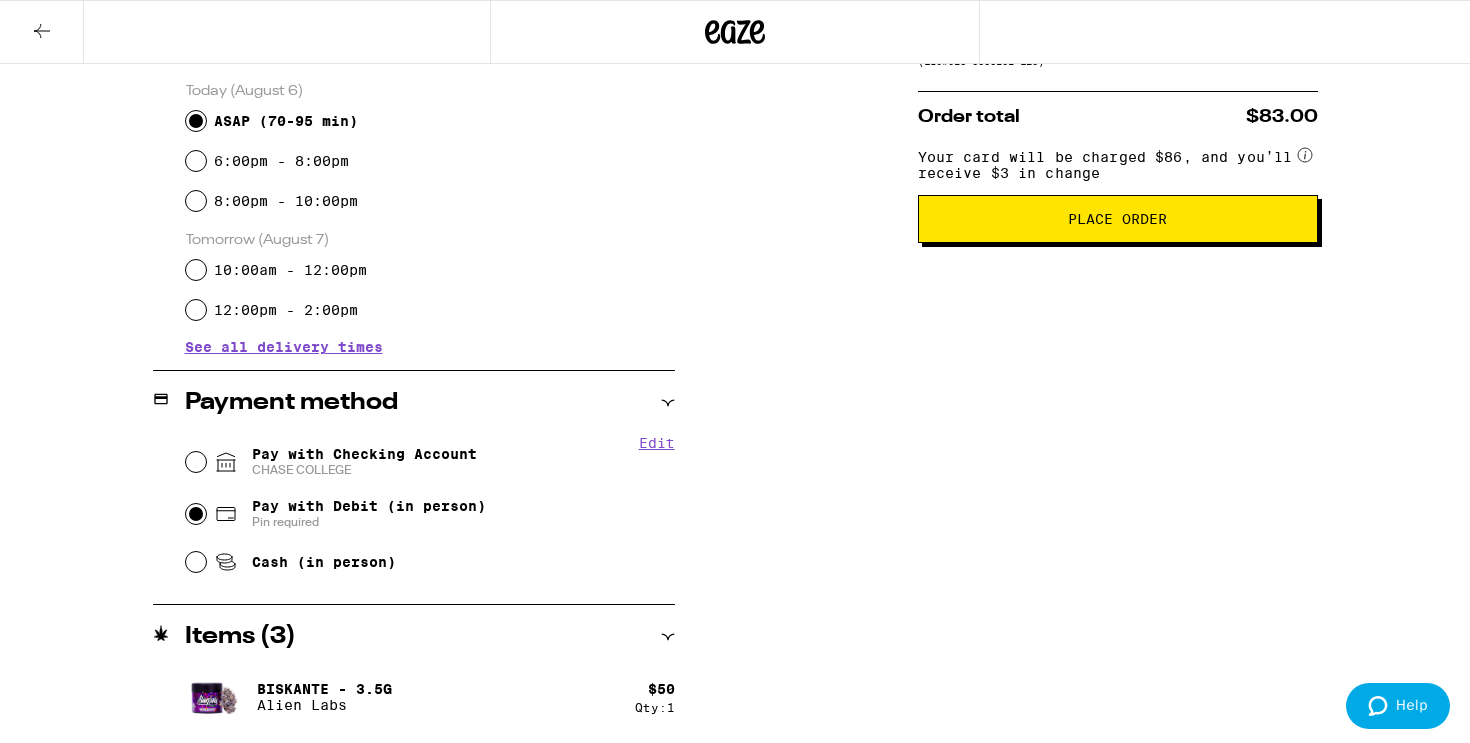 type on "7" 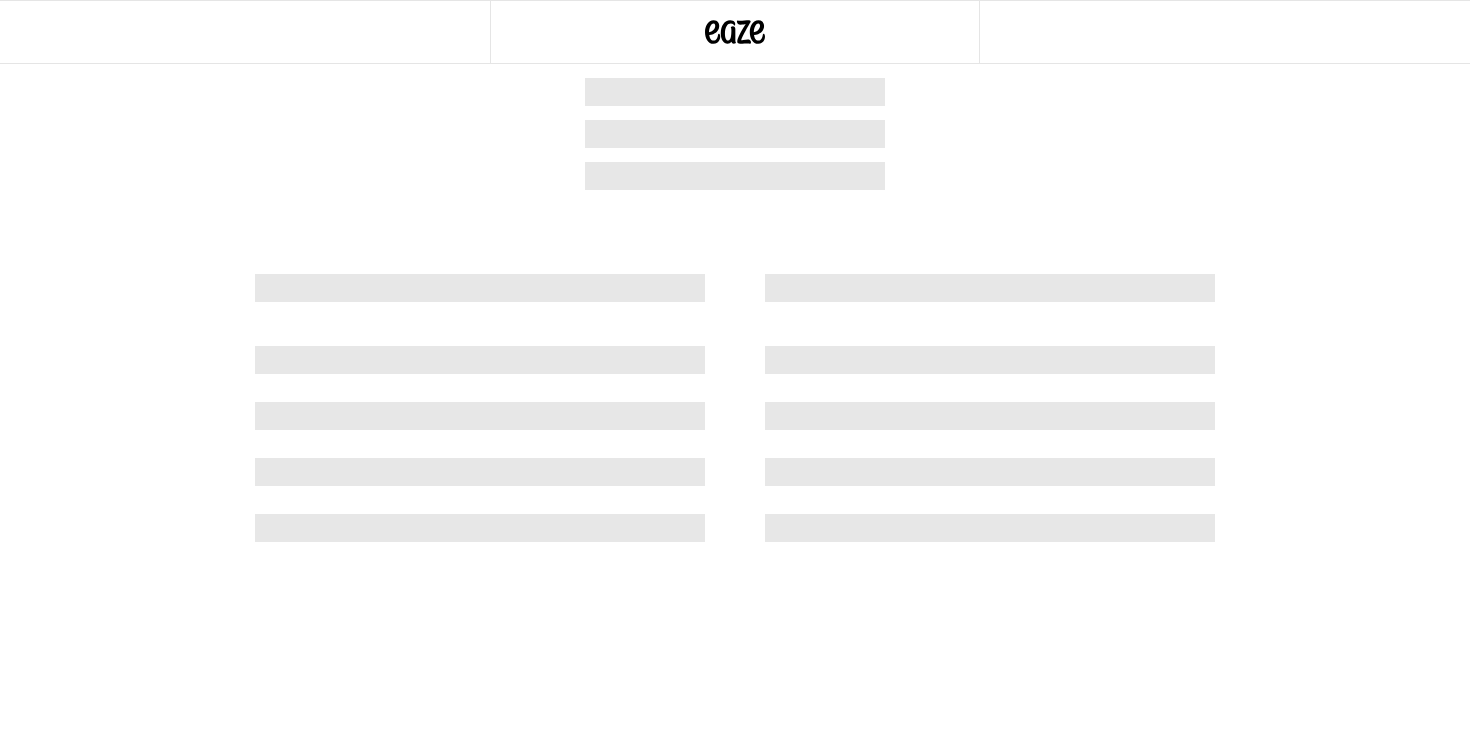 scroll, scrollTop: 0, scrollLeft: 0, axis: both 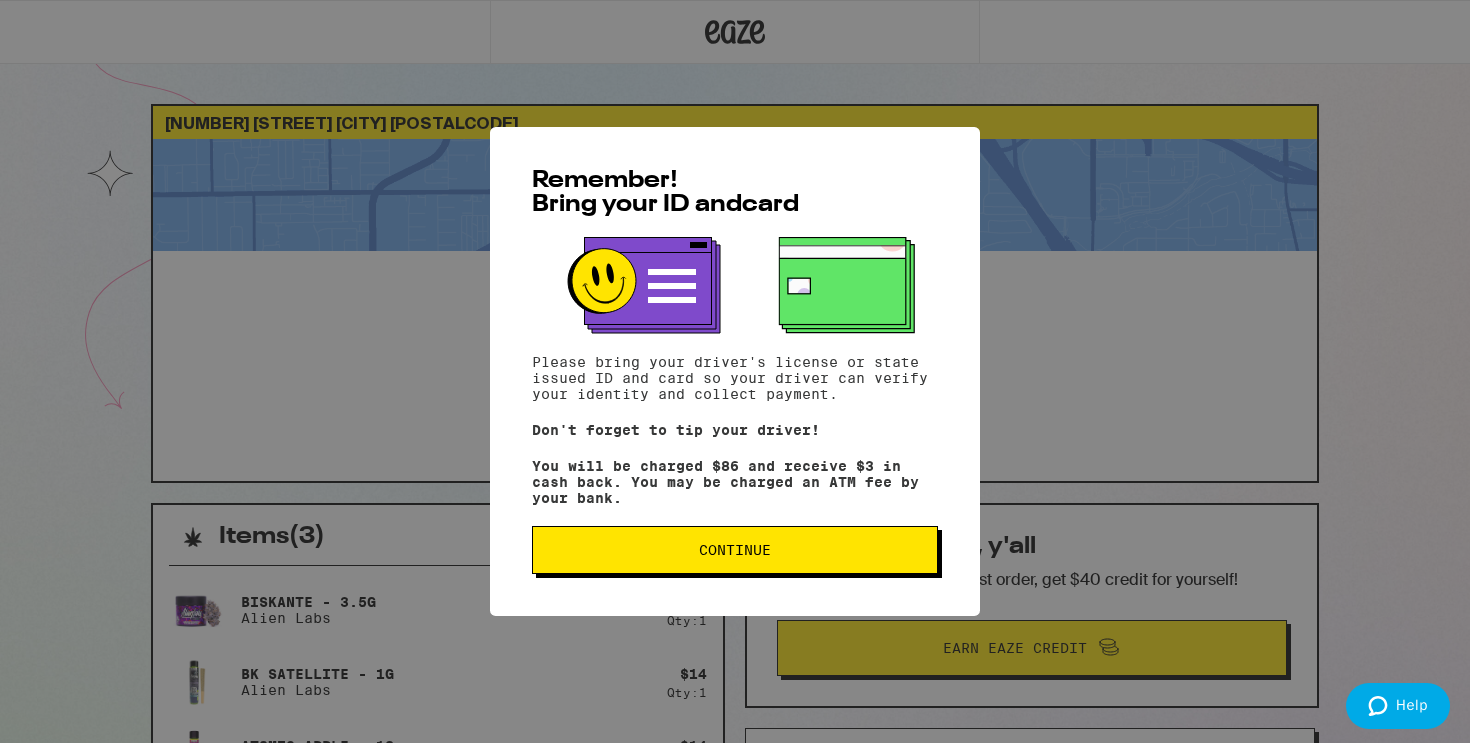 click on "Continue" at bounding box center [735, 550] 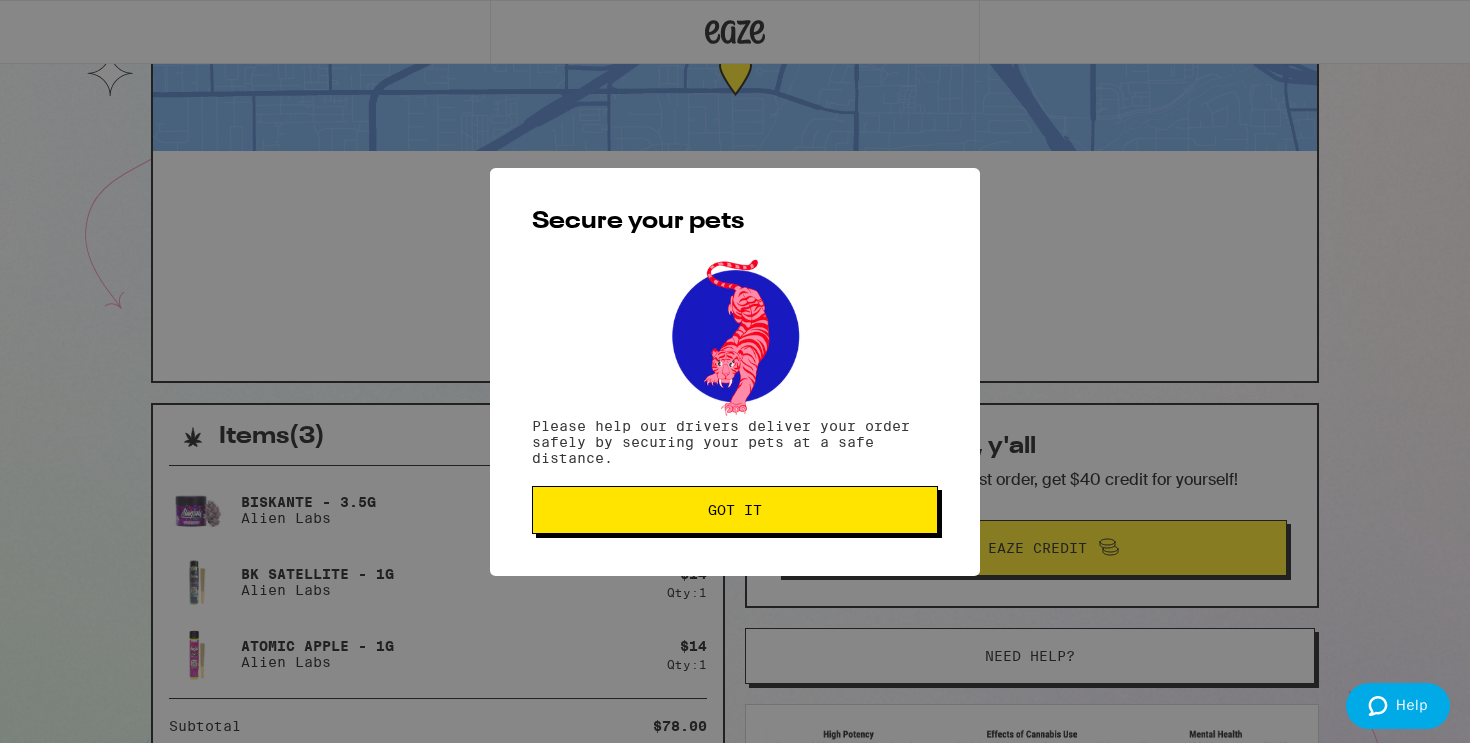scroll, scrollTop: 119, scrollLeft: 0, axis: vertical 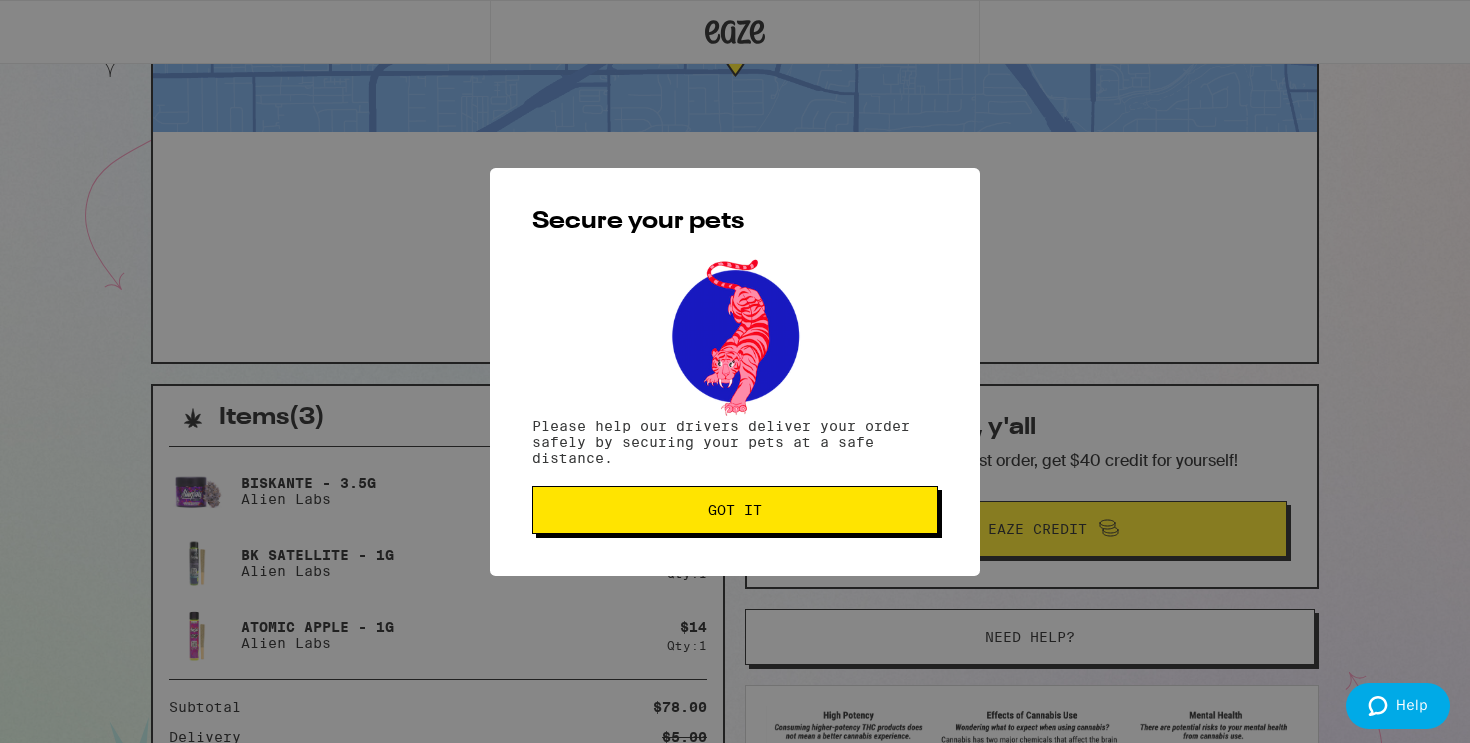 click on "Got it" at bounding box center (735, 510) 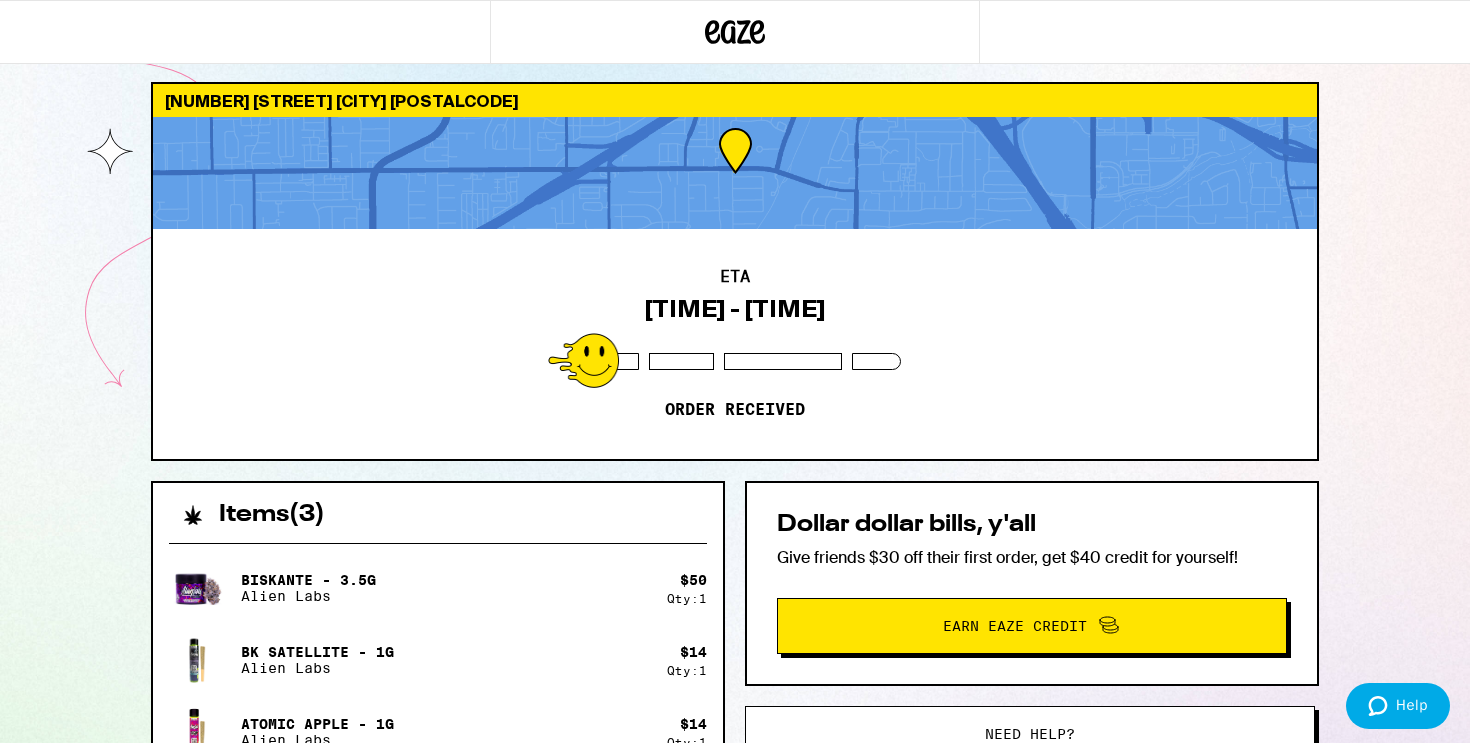 scroll, scrollTop: 15, scrollLeft: 0, axis: vertical 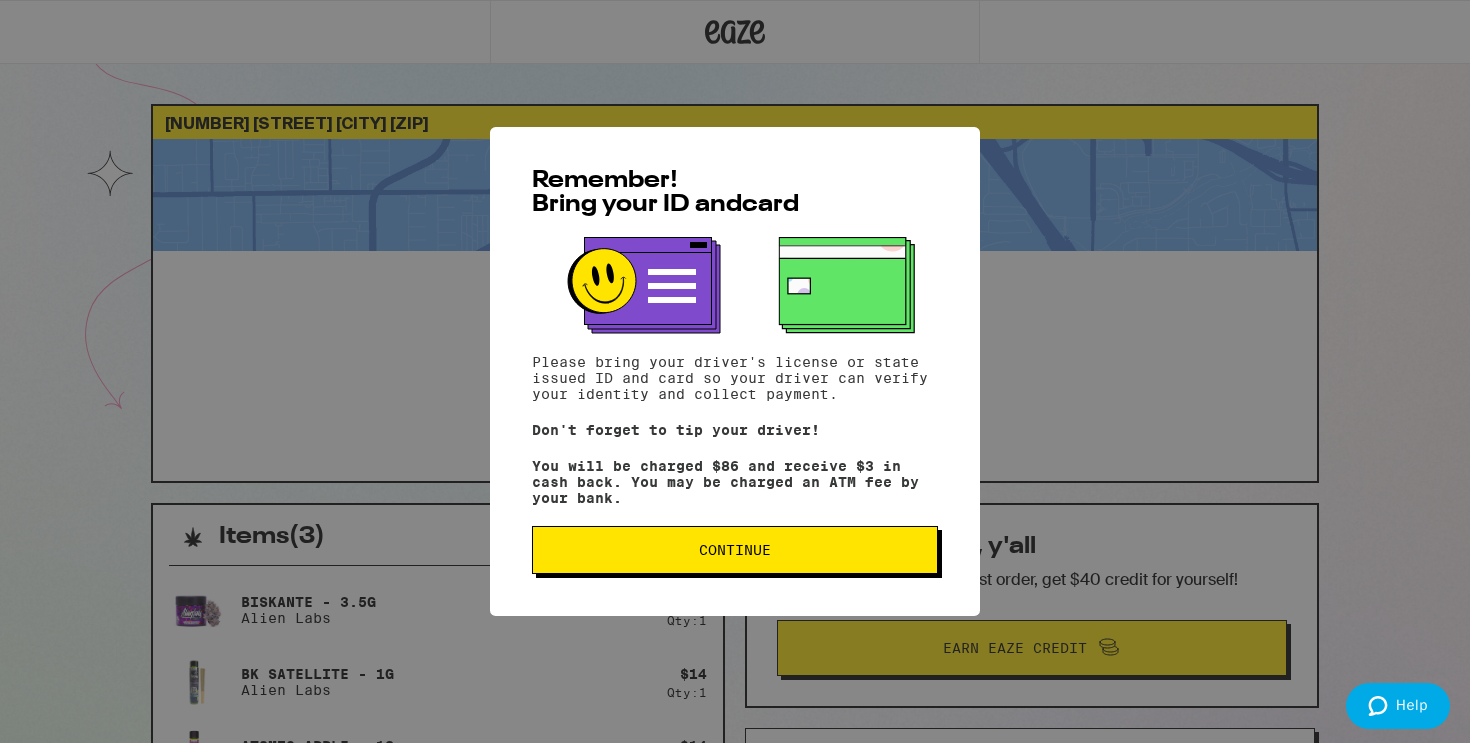 click on "Continue" at bounding box center [735, 550] 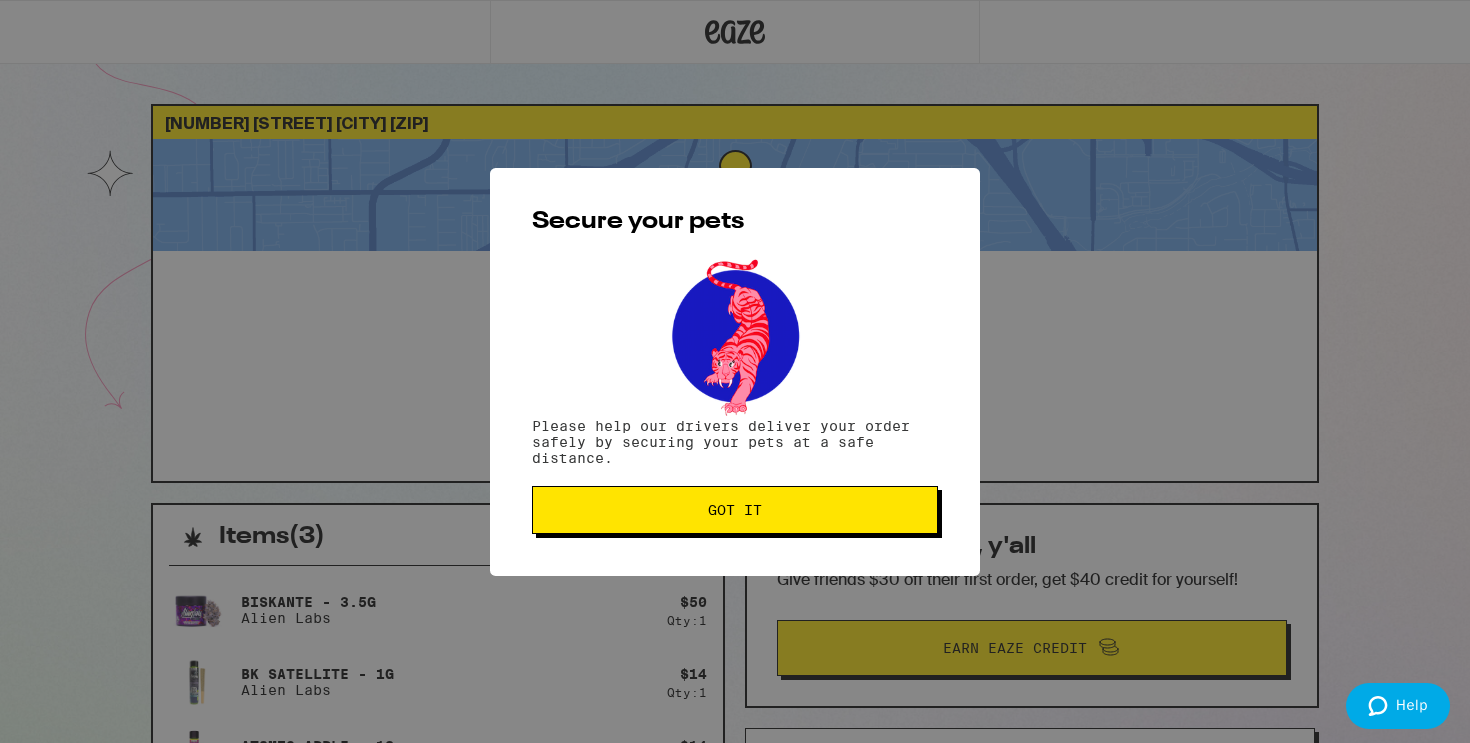 scroll, scrollTop: 0, scrollLeft: 0, axis: both 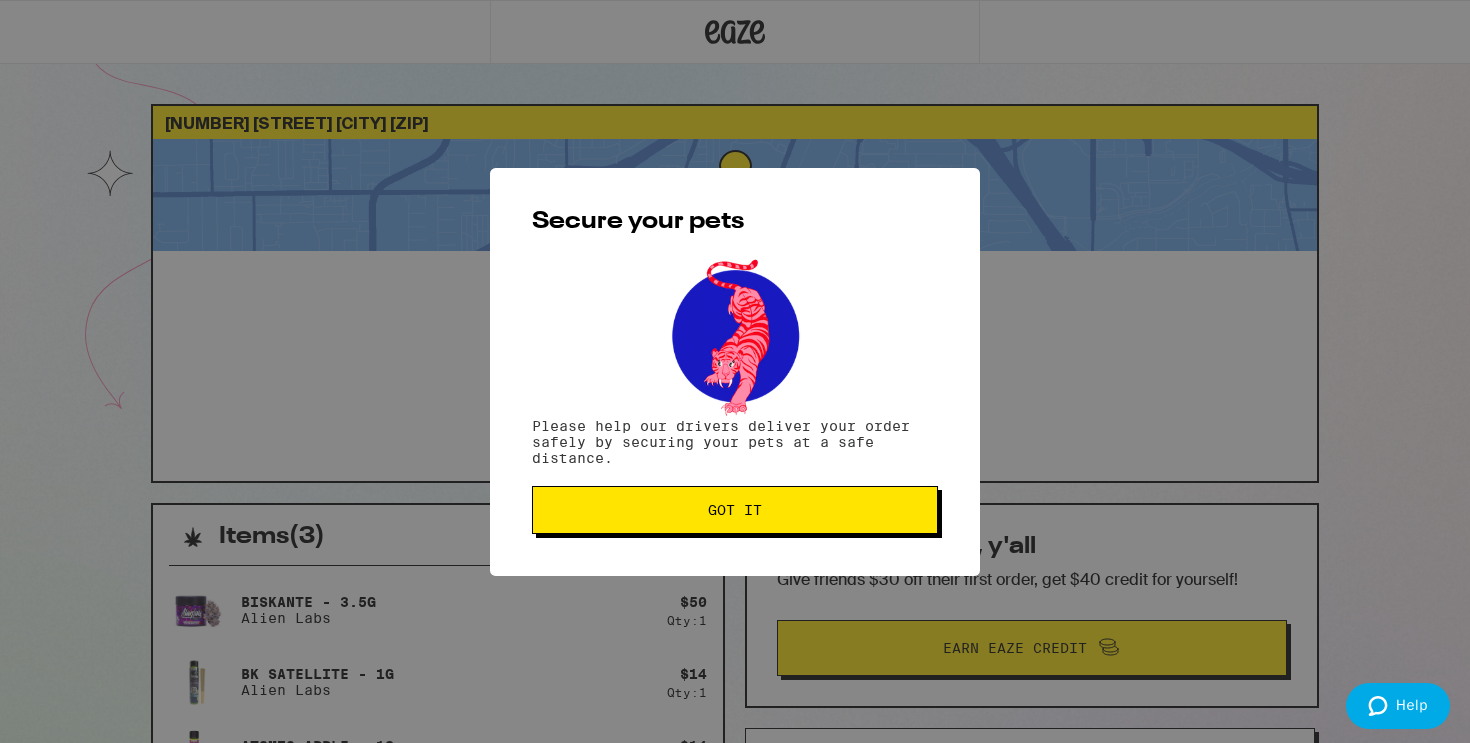 click on "Got it" at bounding box center (735, 510) 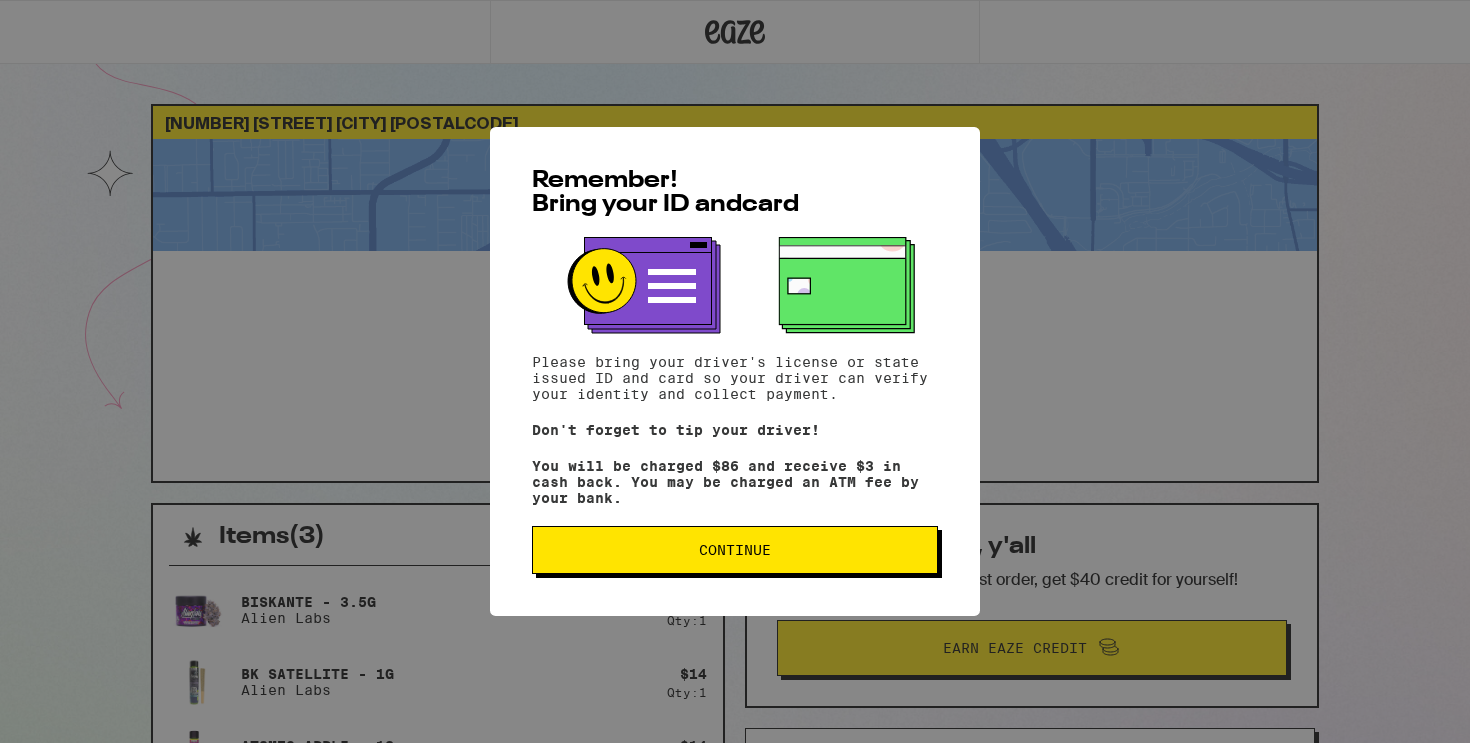 scroll, scrollTop: 0, scrollLeft: 0, axis: both 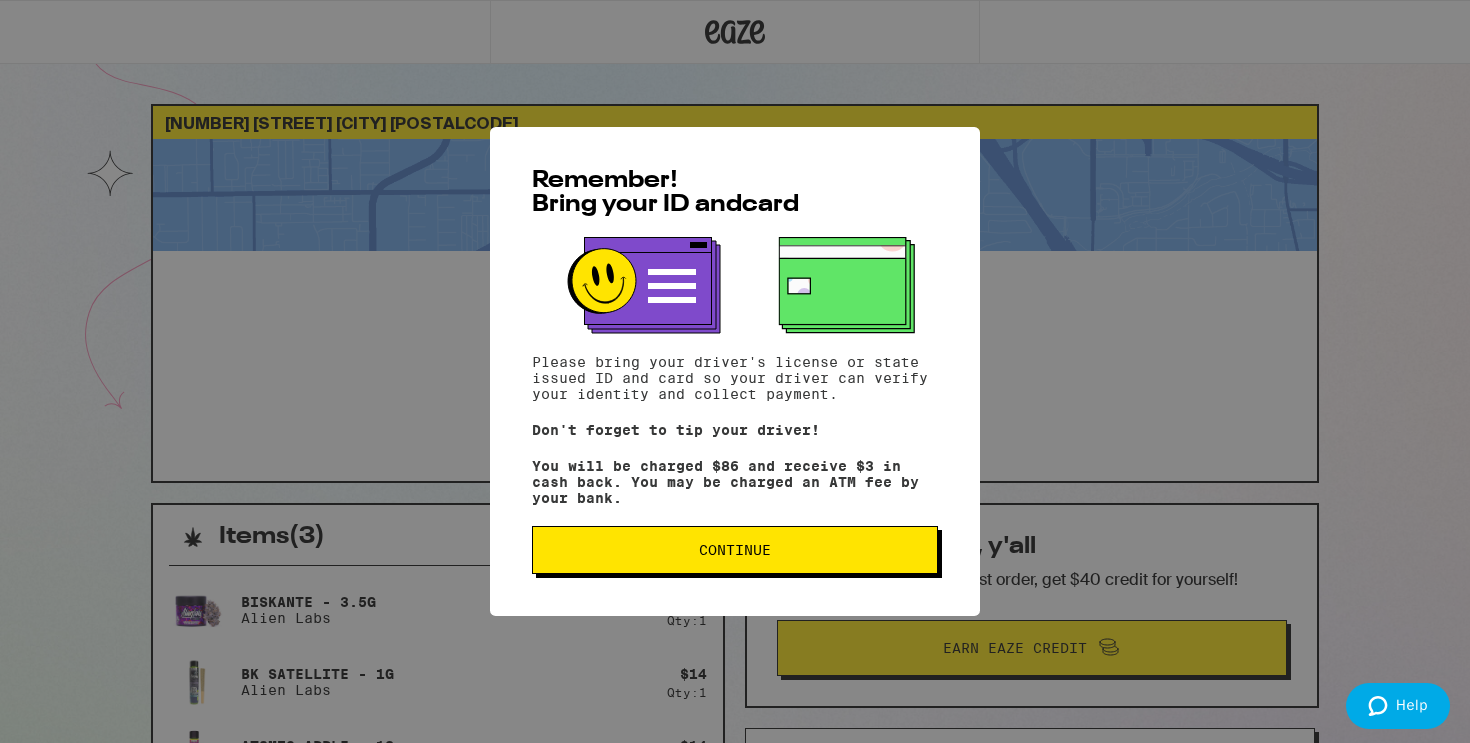 click on "Continue" at bounding box center [735, 550] 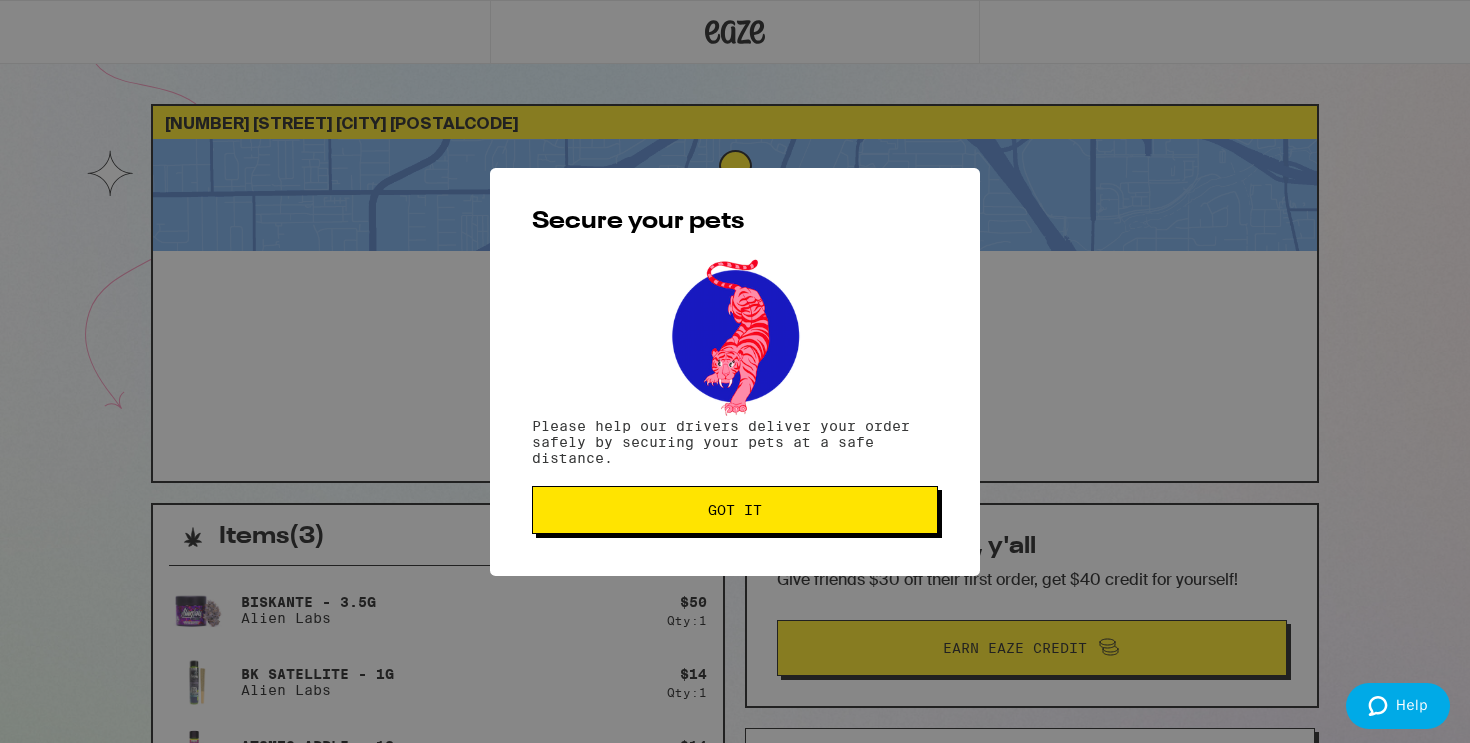 click on "Got it" at bounding box center (735, 510) 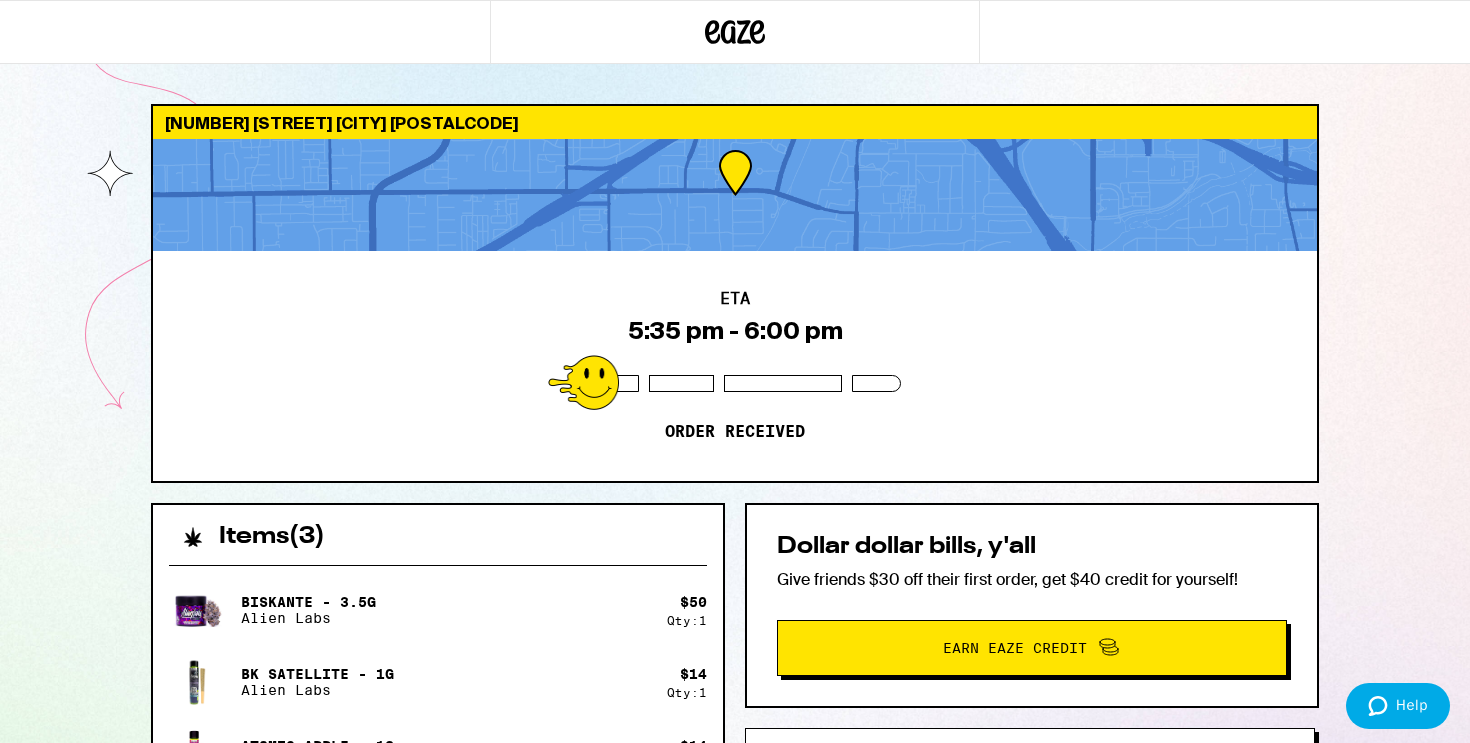 scroll, scrollTop: 0, scrollLeft: 0, axis: both 